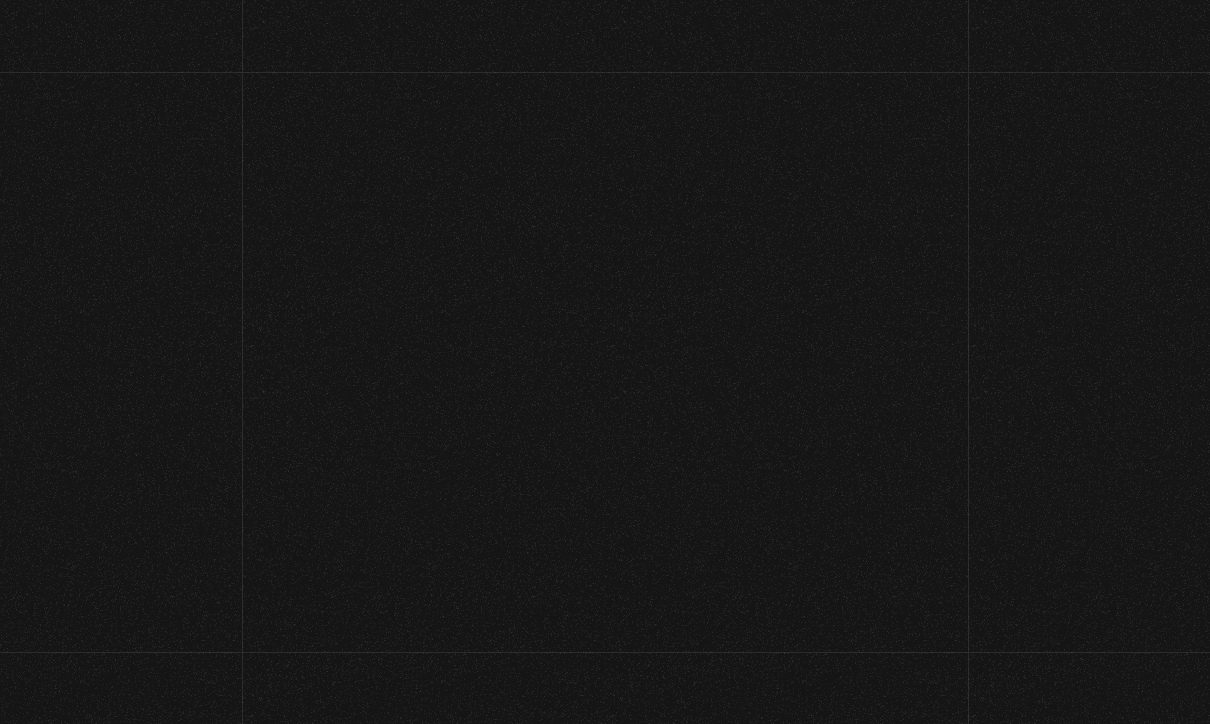 scroll, scrollTop: 0, scrollLeft: 0, axis: both 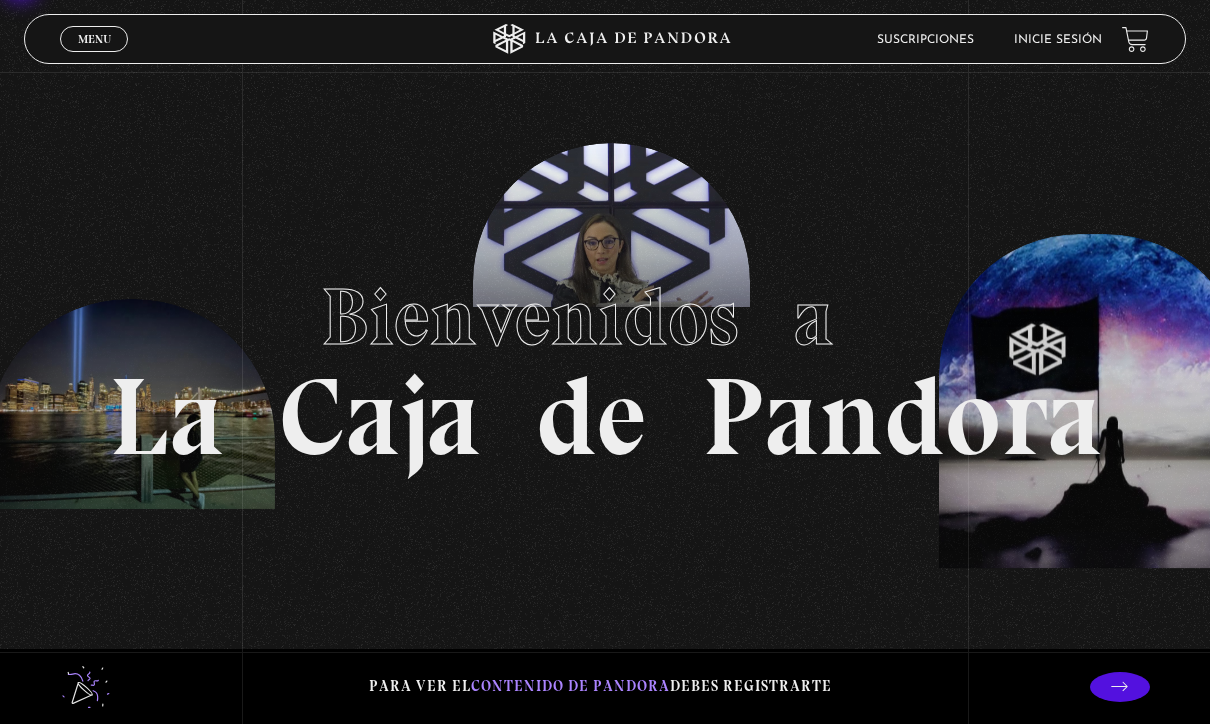 click on "Menu" at bounding box center (94, 39) 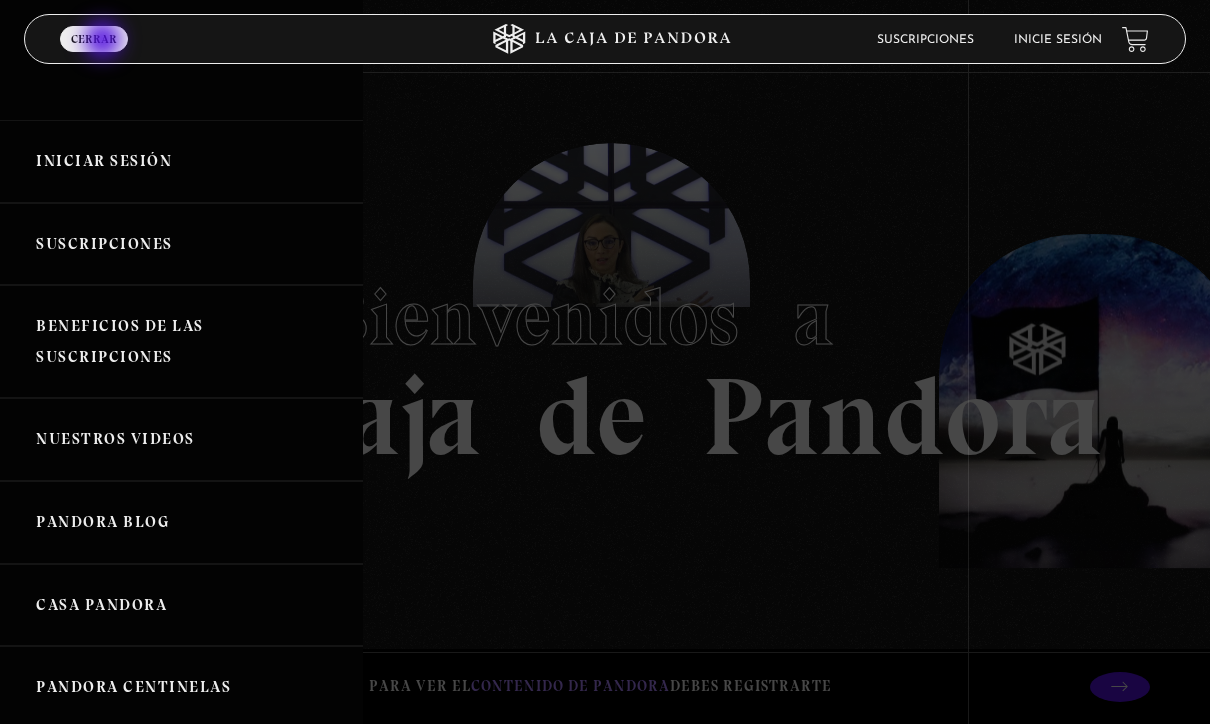 click on "Iniciar Sesión" at bounding box center [181, 161] 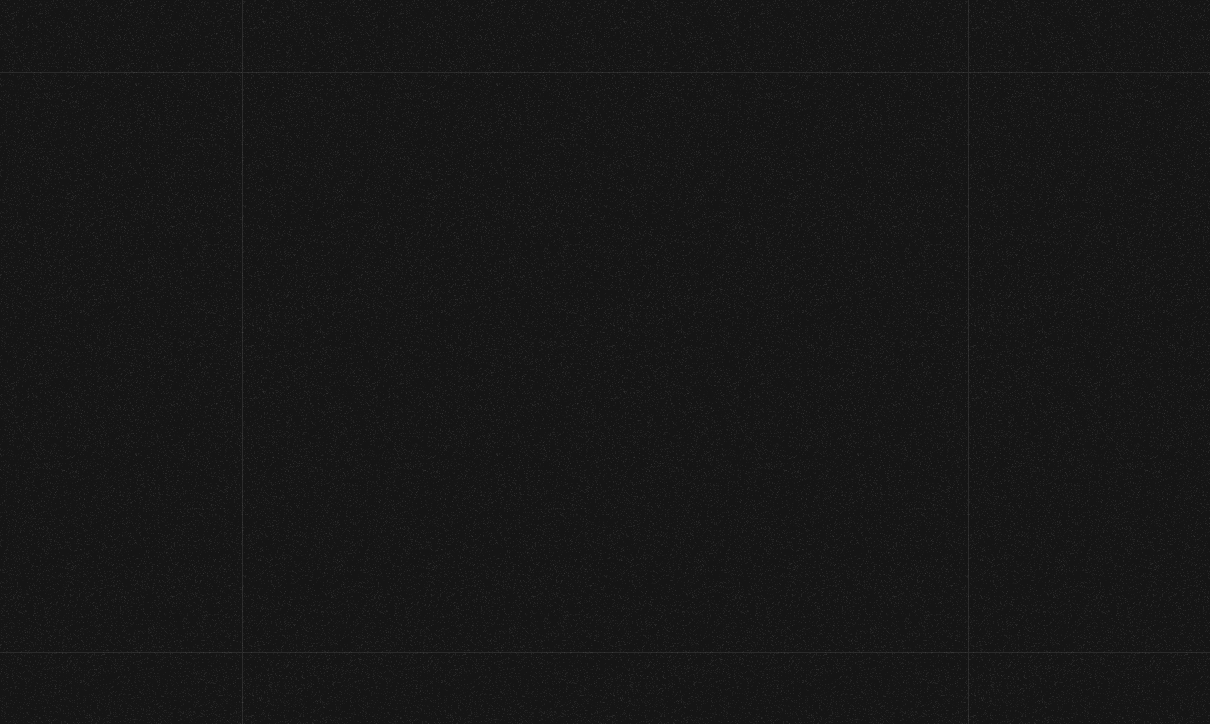 scroll, scrollTop: 0, scrollLeft: 0, axis: both 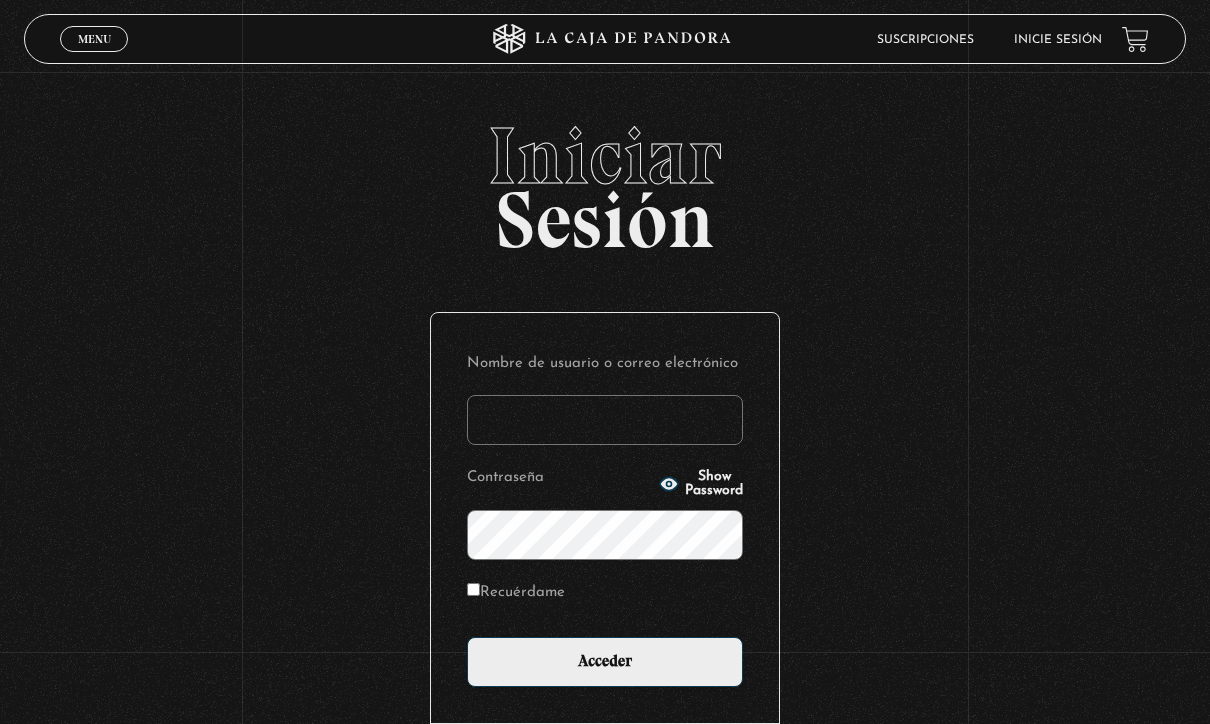 click on "Nombre de usuario o correo electrónico" at bounding box center [605, 420] 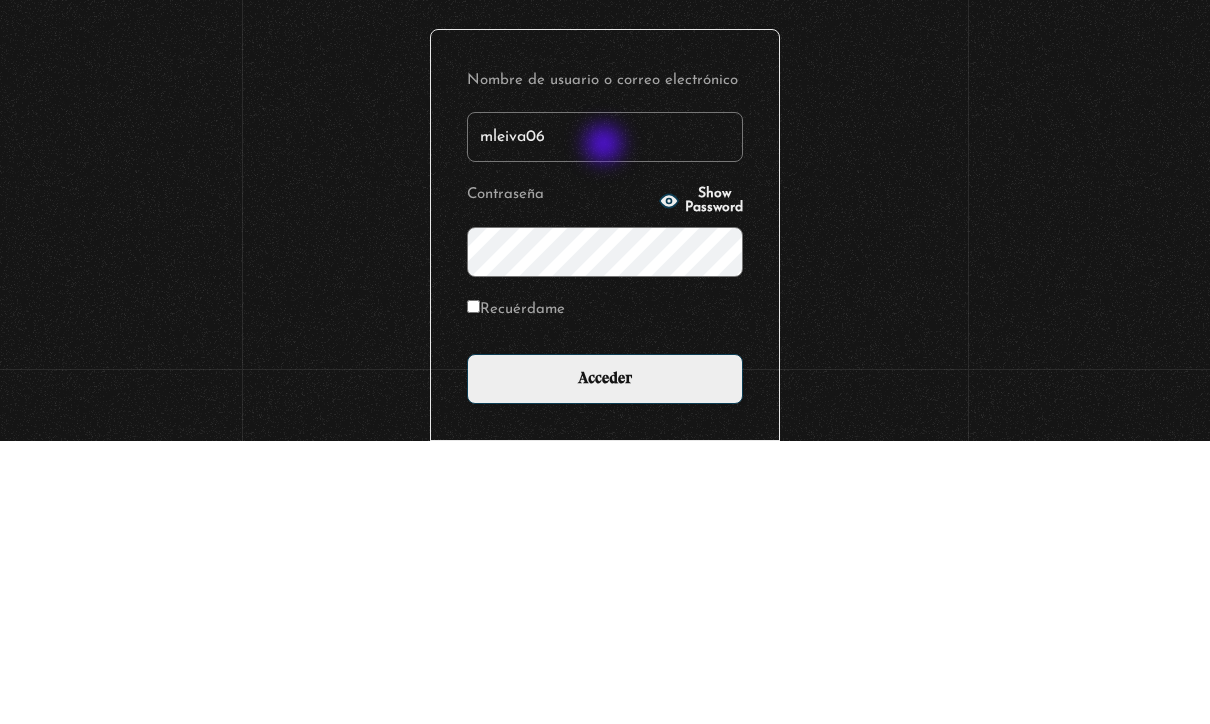 type on "mleiva06" 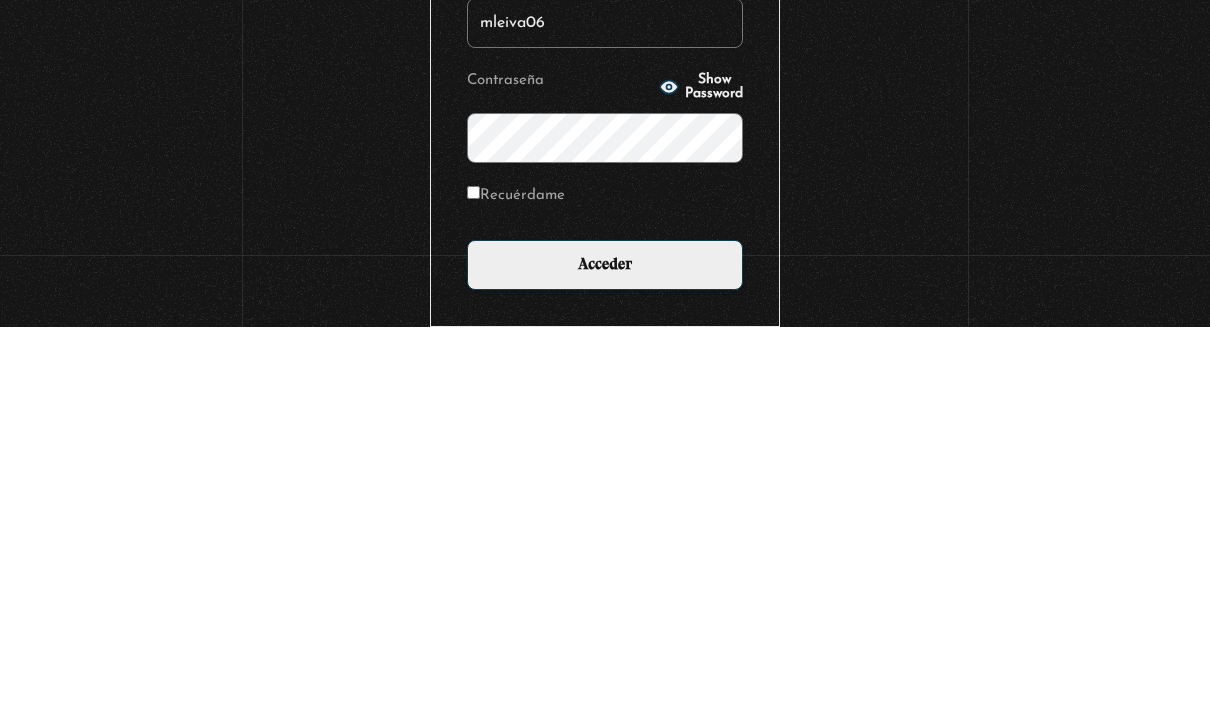 click on "Acceder" at bounding box center (605, 662) 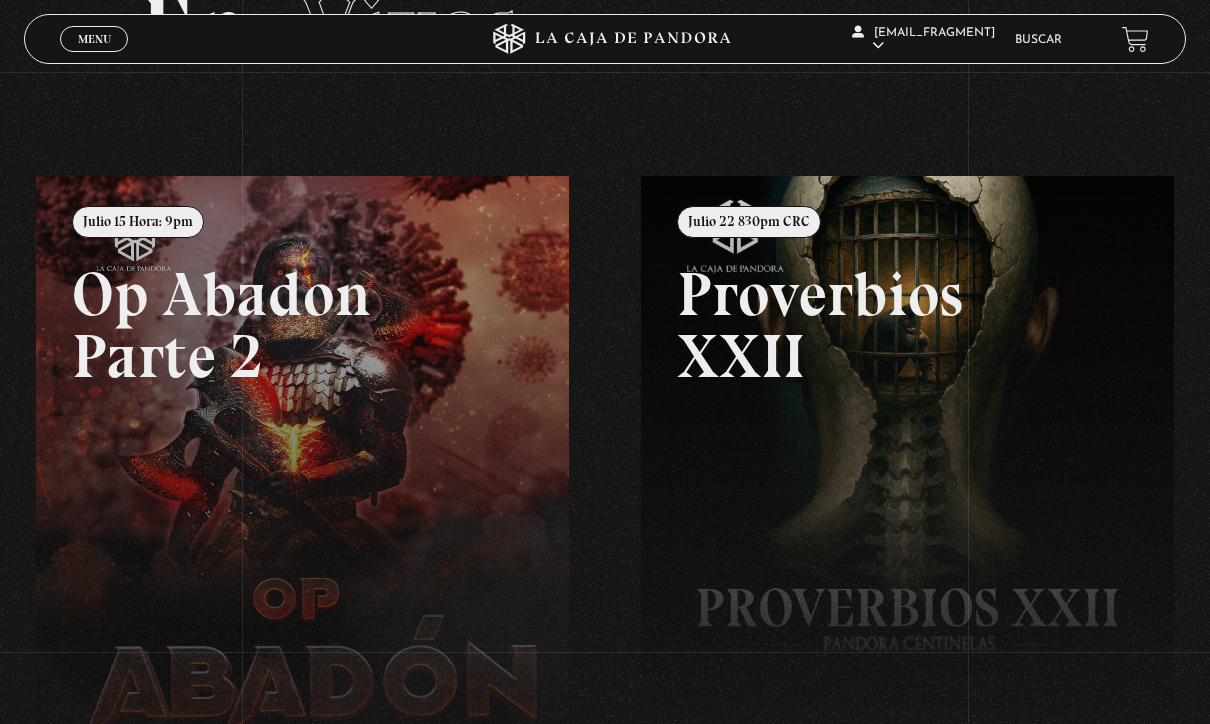 scroll, scrollTop: 0, scrollLeft: 0, axis: both 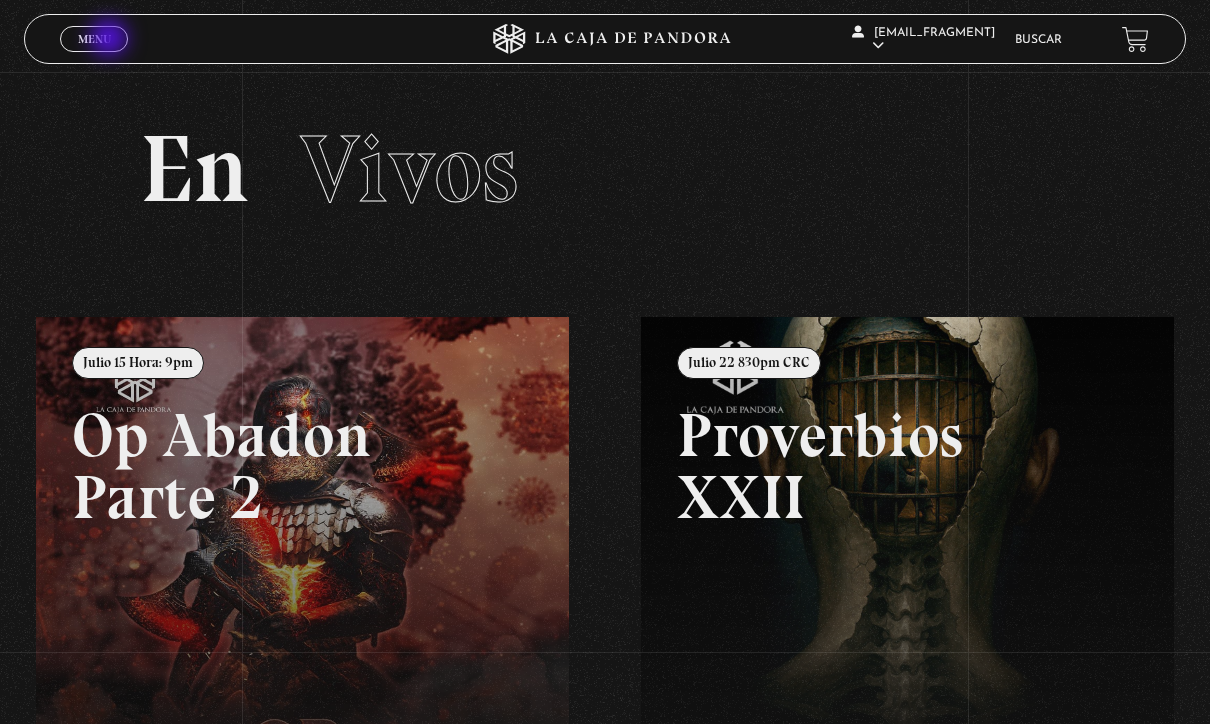 click on "Menu" at bounding box center [94, 39] 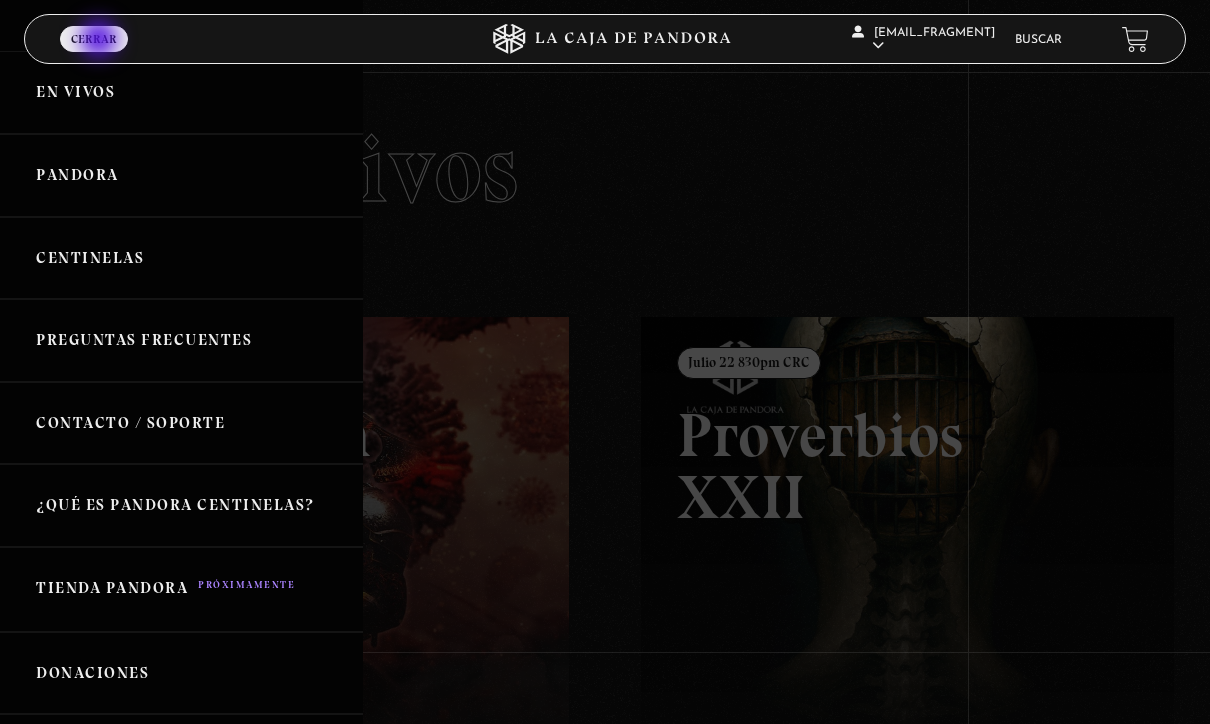 scroll, scrollTop: 16, scrollLeft: 0, axis: vertical 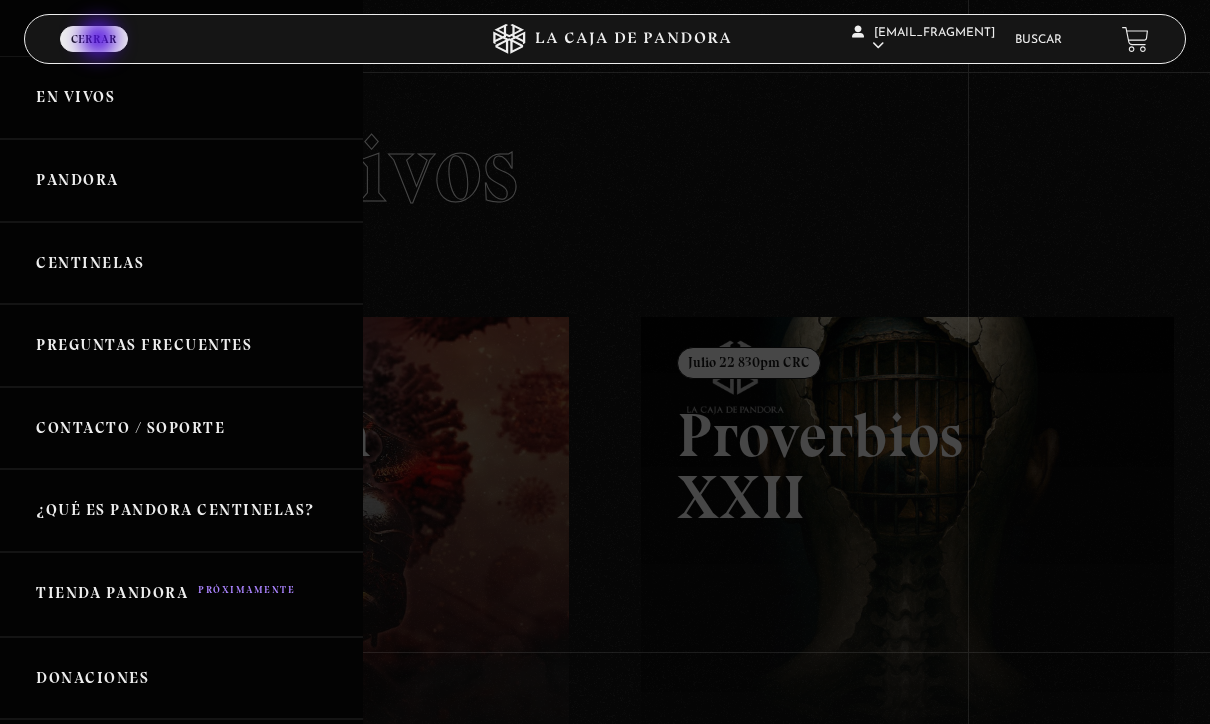 click on "Pandora" at bounding box center [181, 180] 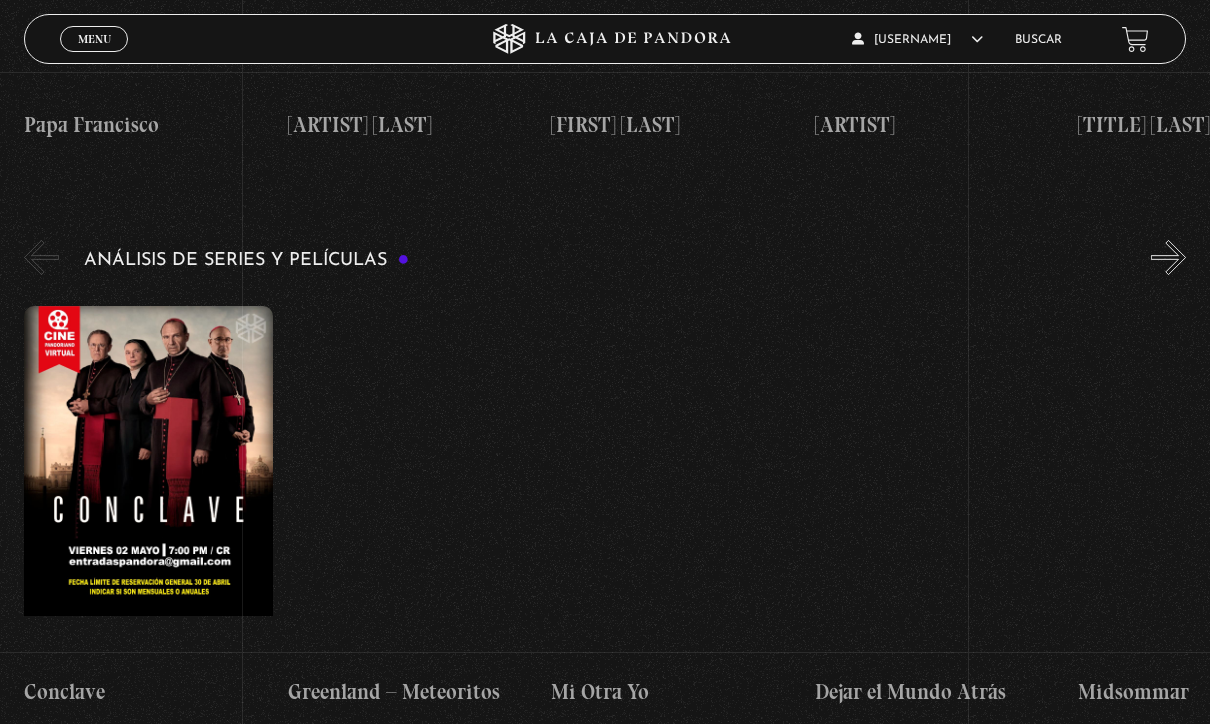 scroll, scrollTop: 3593, scrollLeft: 0, axis: vertical 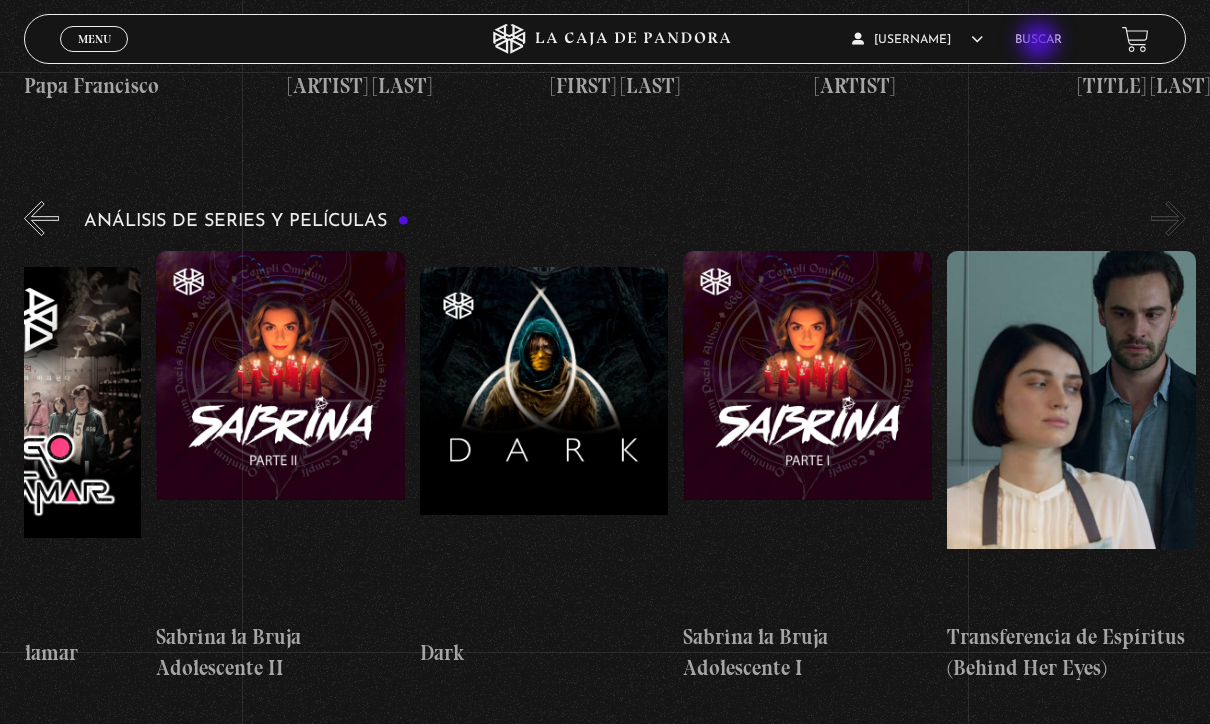 click on "Buscar" at bounding box center [1038, 40] 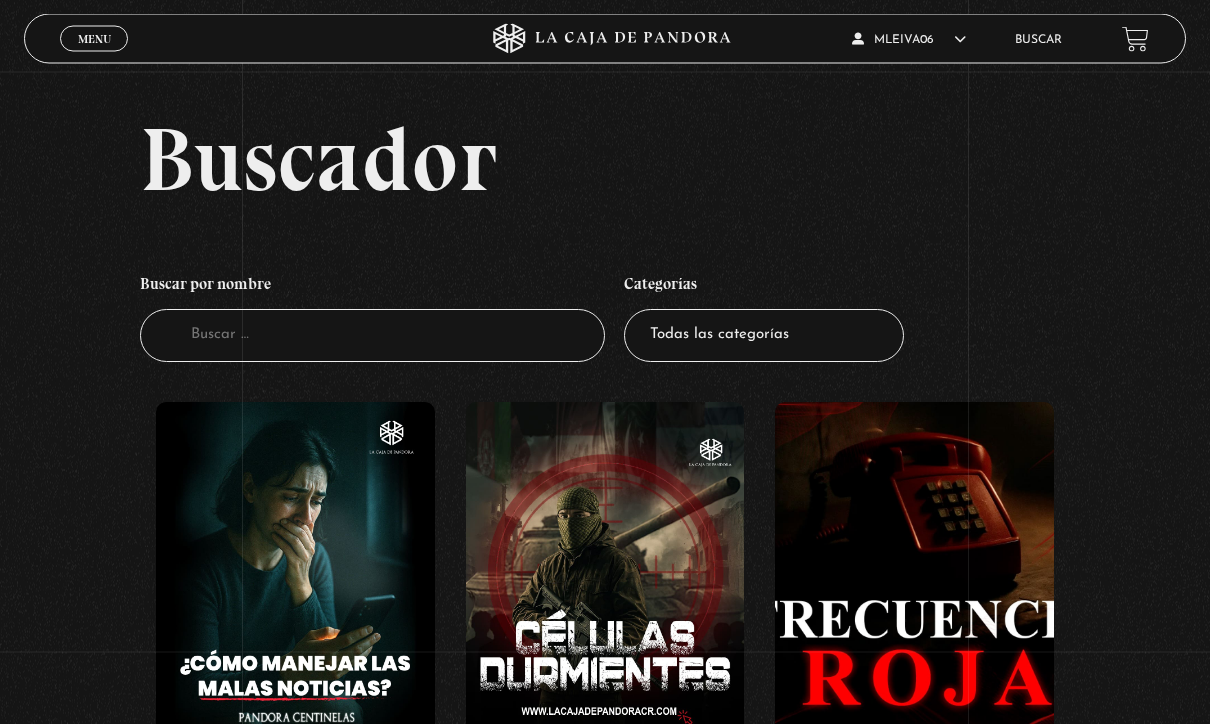 scroll, scrollTop: 0, scrollLeft: 0, axis: both 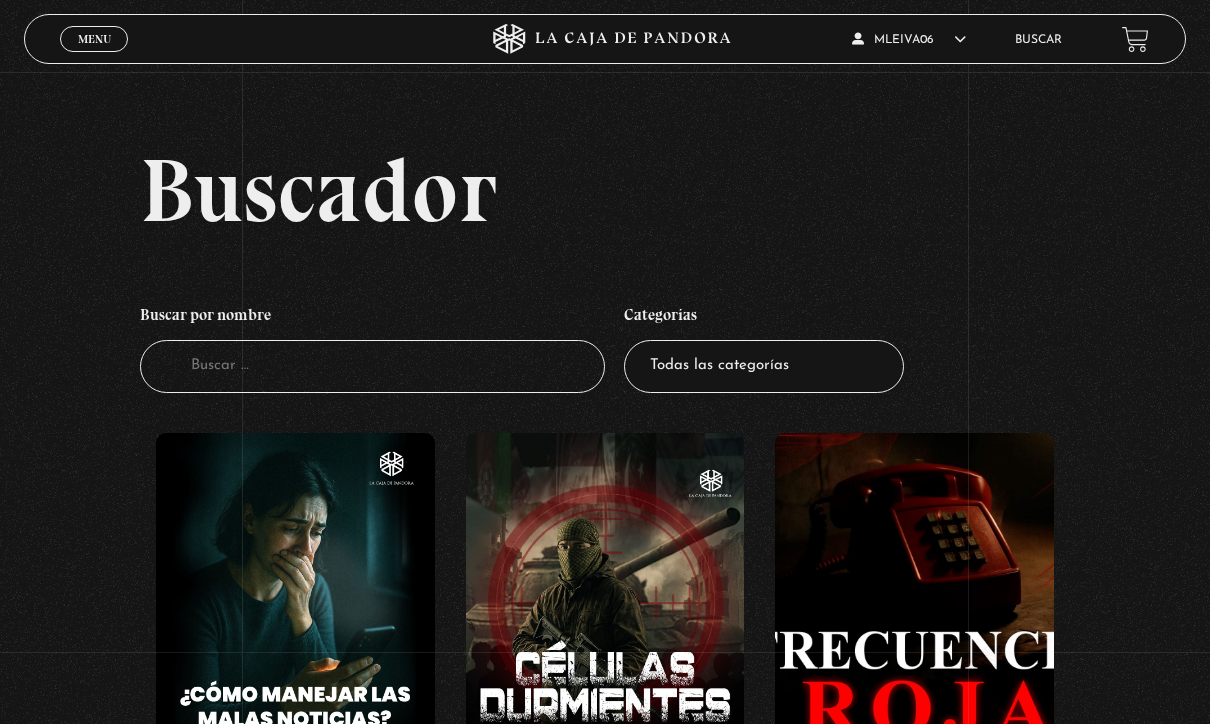 click on "Buscador" at bounding box center (372, 366) 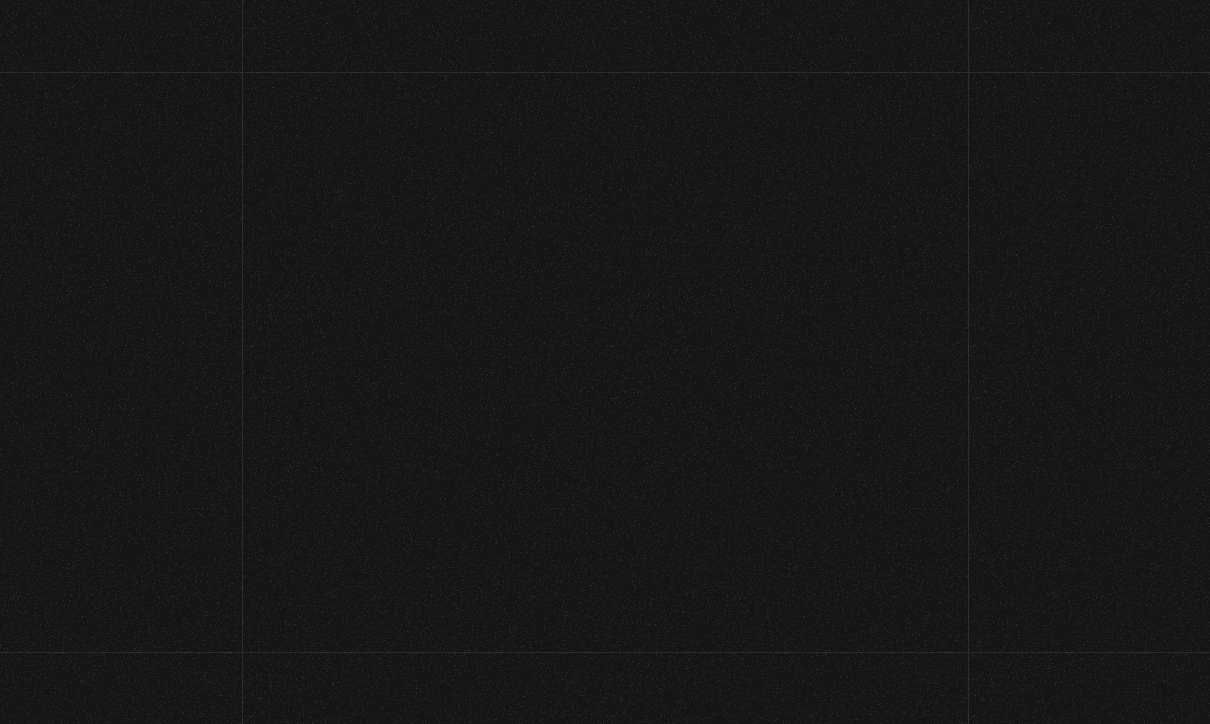 scroll, scrollTop: 0, scrollLeft: 0, axis: both 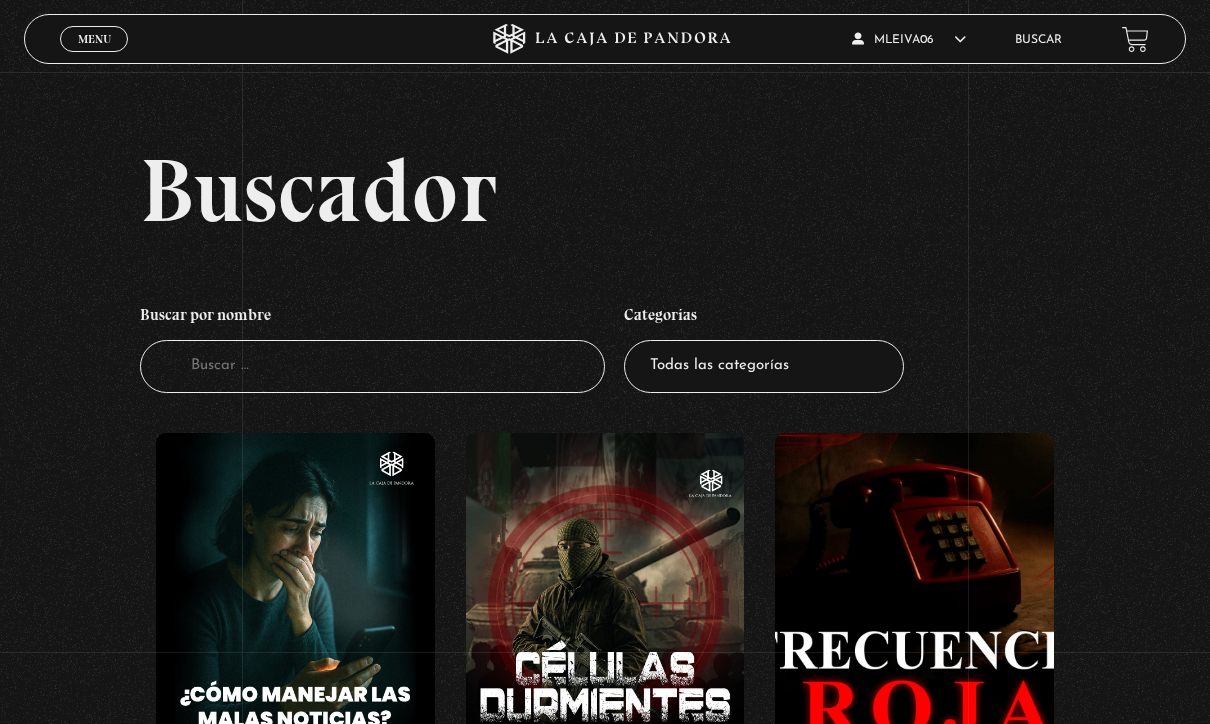 click on "Buscador" at bounding box center [372, 366] 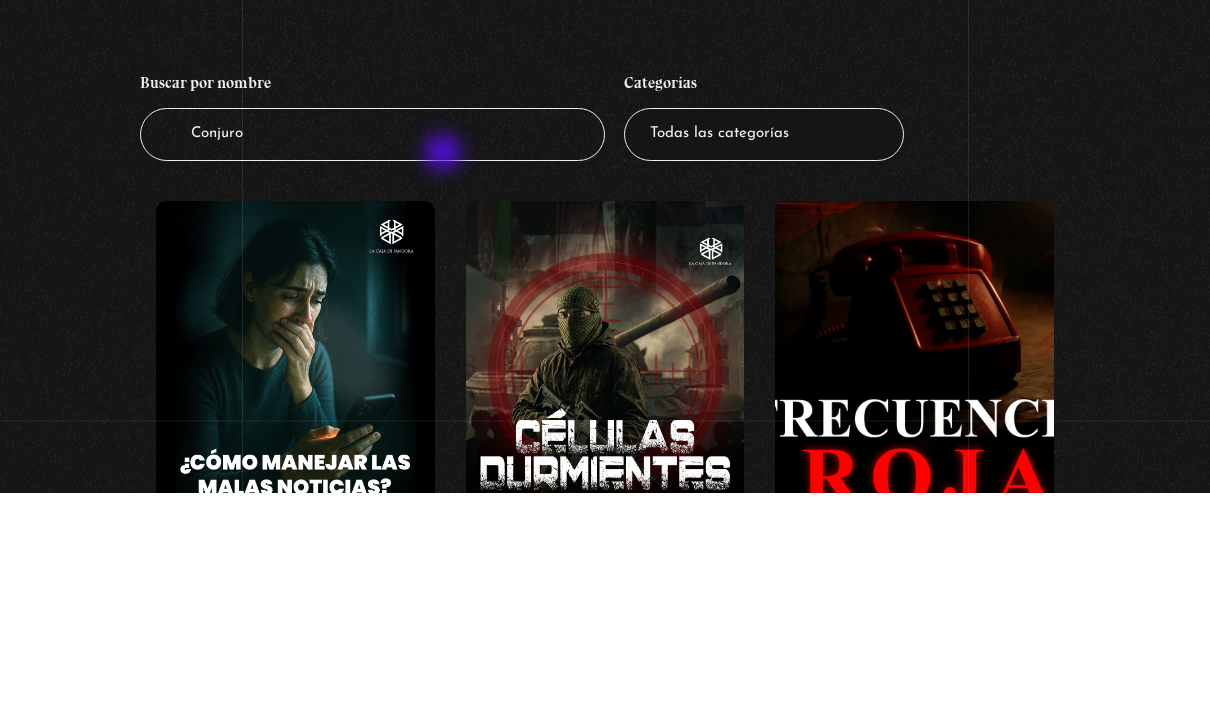 type on "Conjuro" 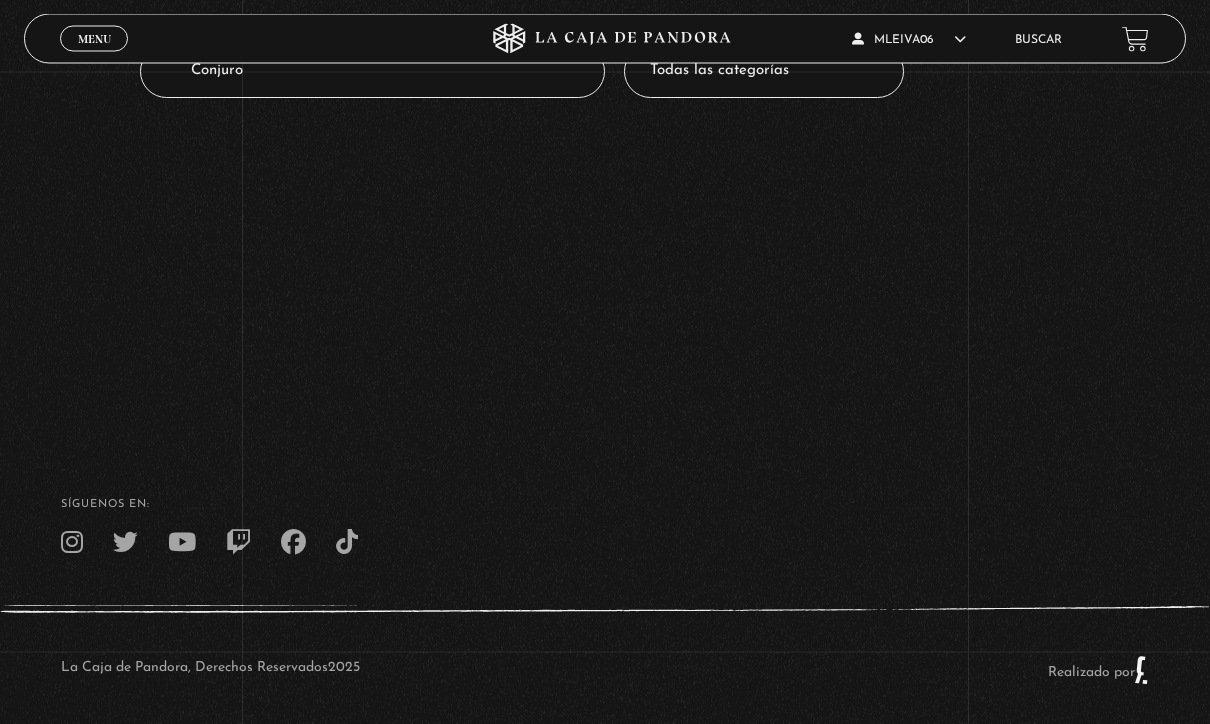 scroll, scrollTop: 307, scrollLeft: 0, axis: vertical 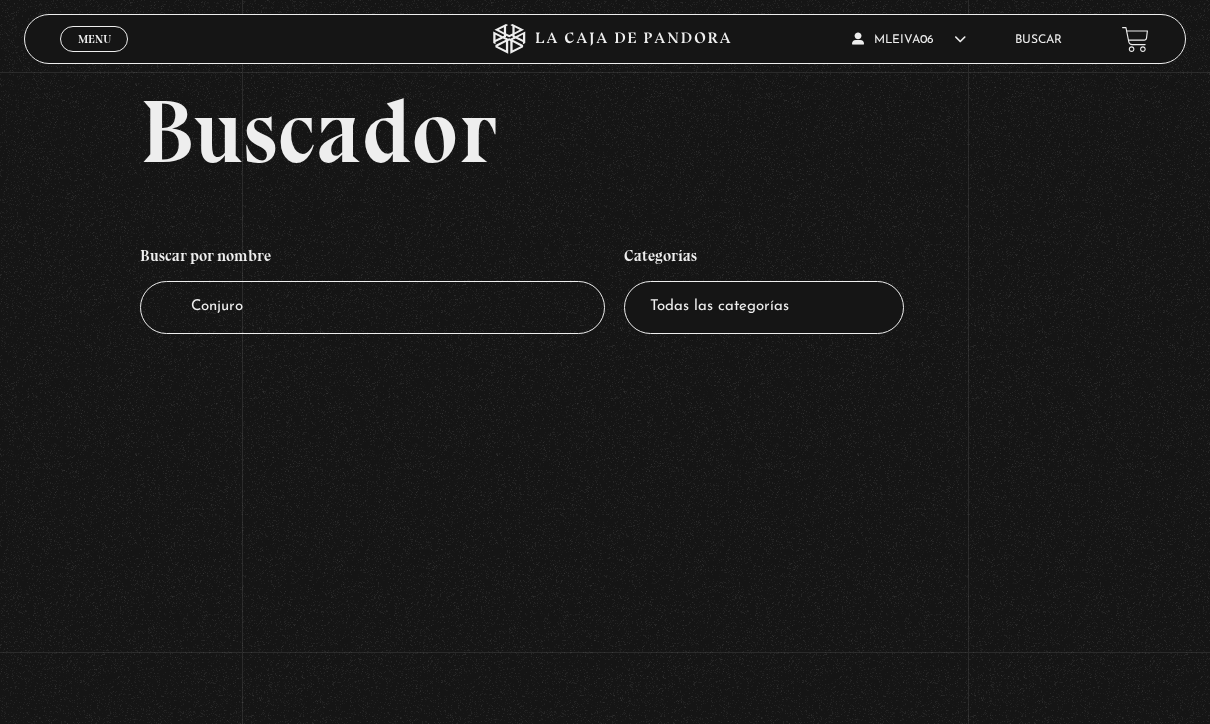 click on "Conjuro" at bounding box center (372, 307) 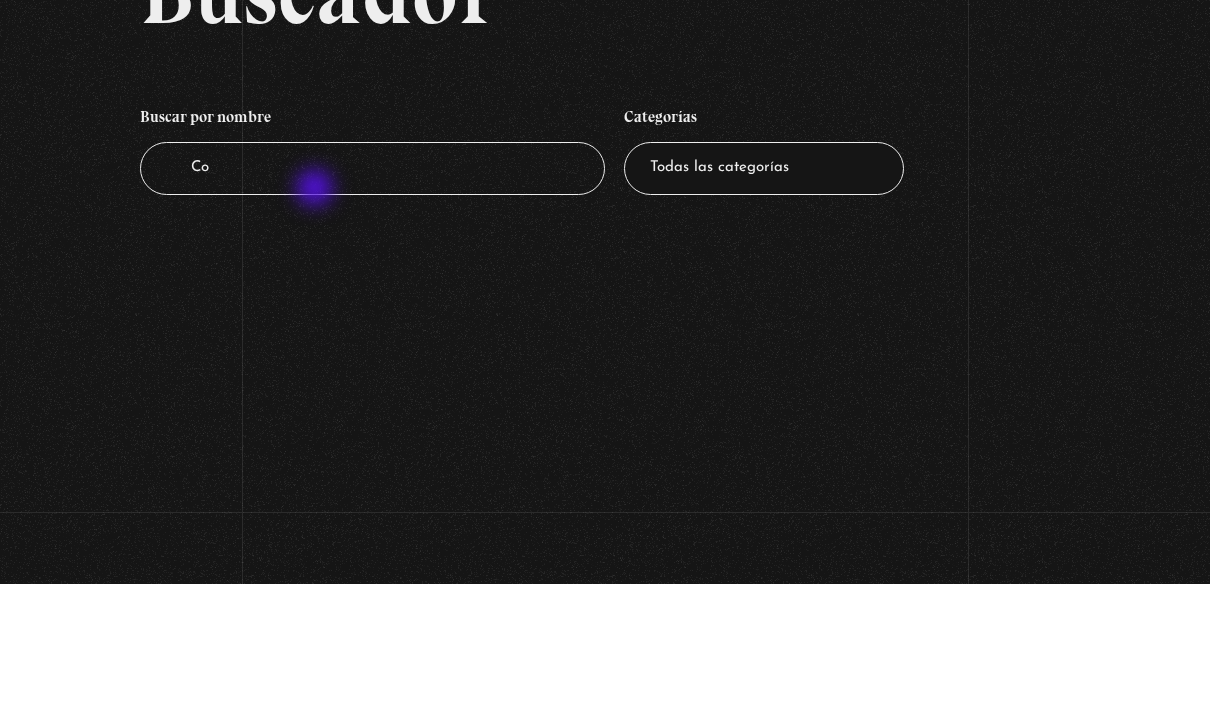 type on "C" 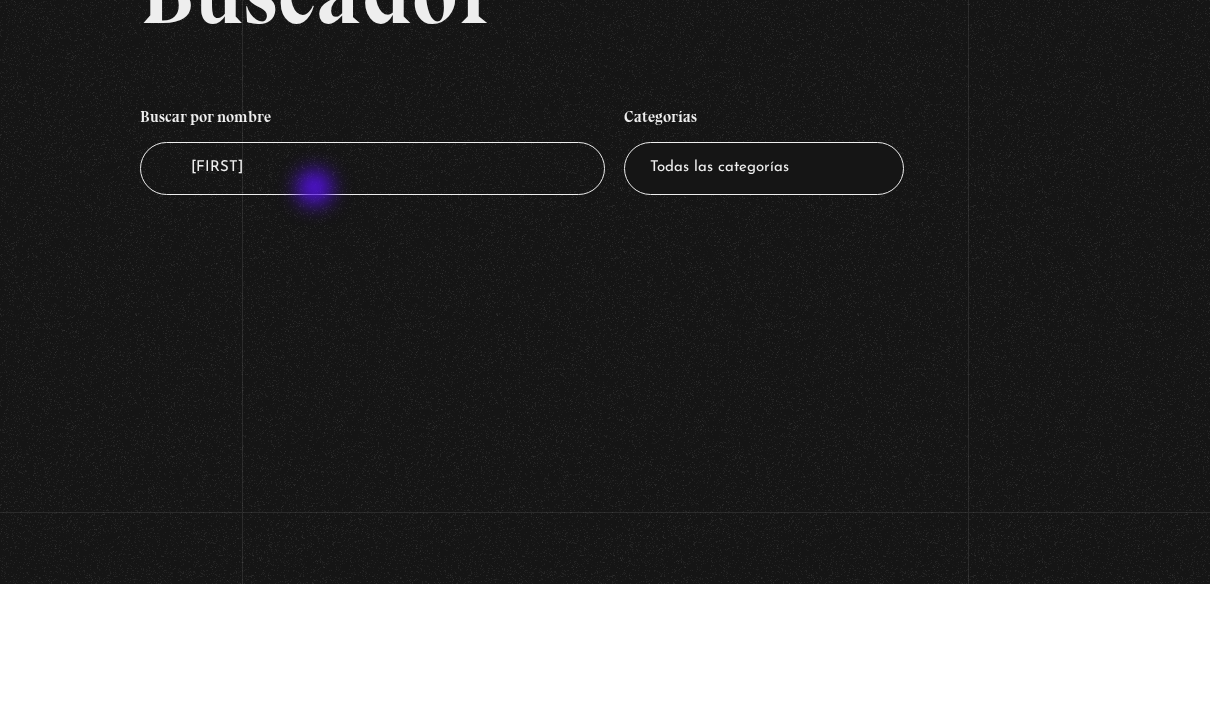 type on "Anabelle" 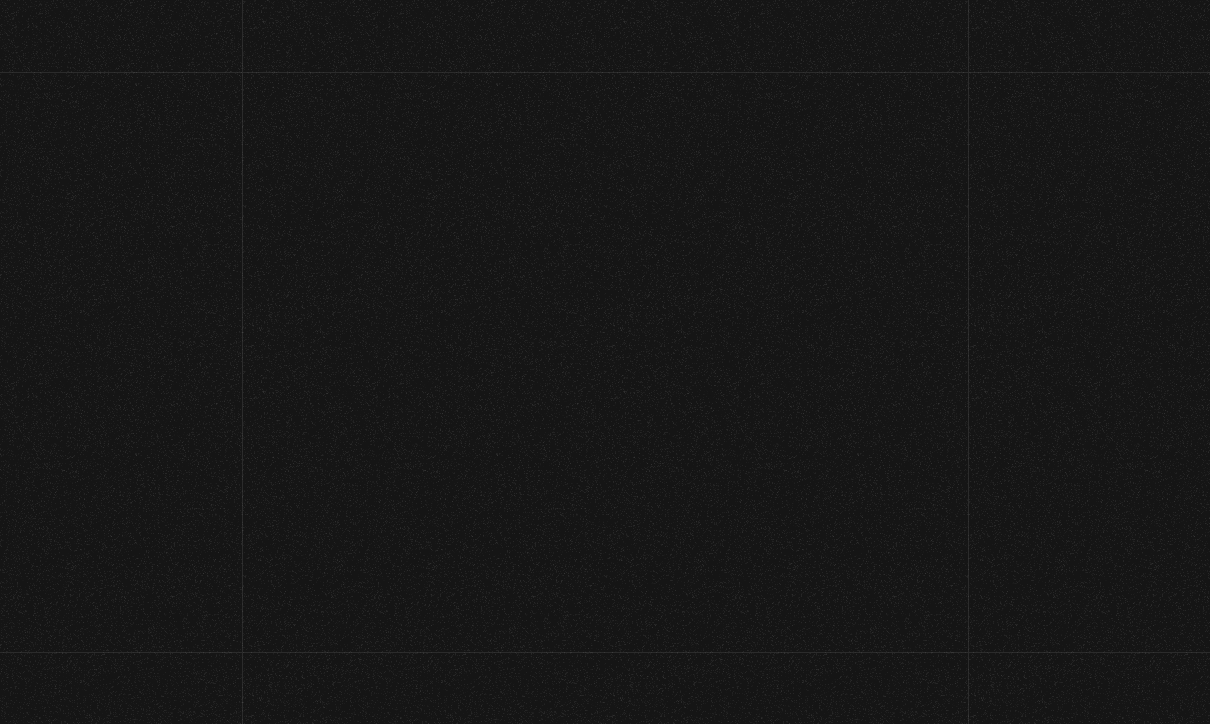 scroll, scrollTop: 0, scrollLeft: 0, axis: both 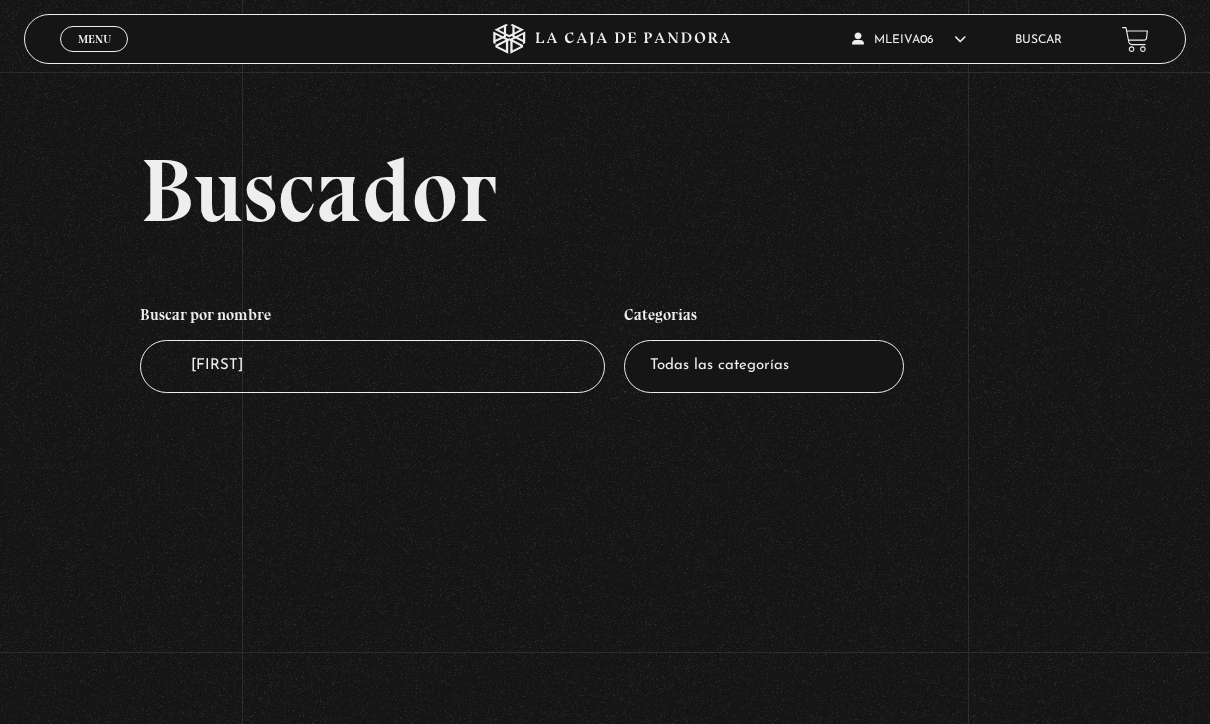 click on "[FIRST]" at bounding box center (372, 366) 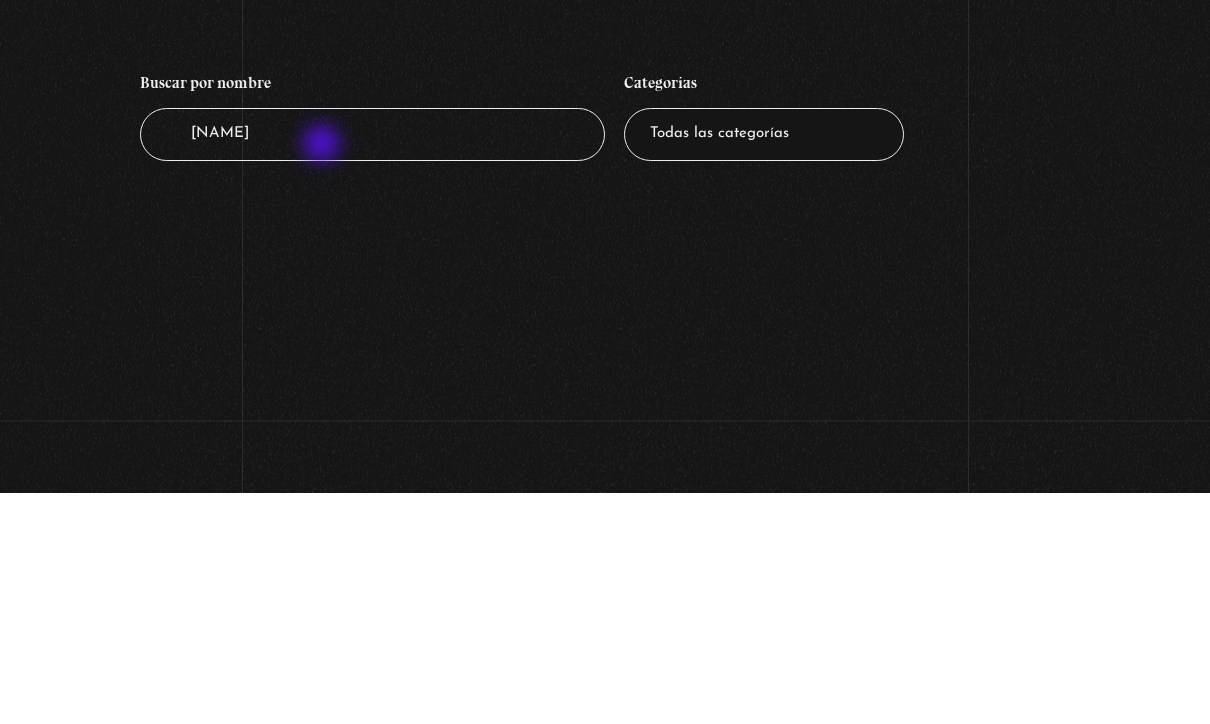 type on "A" 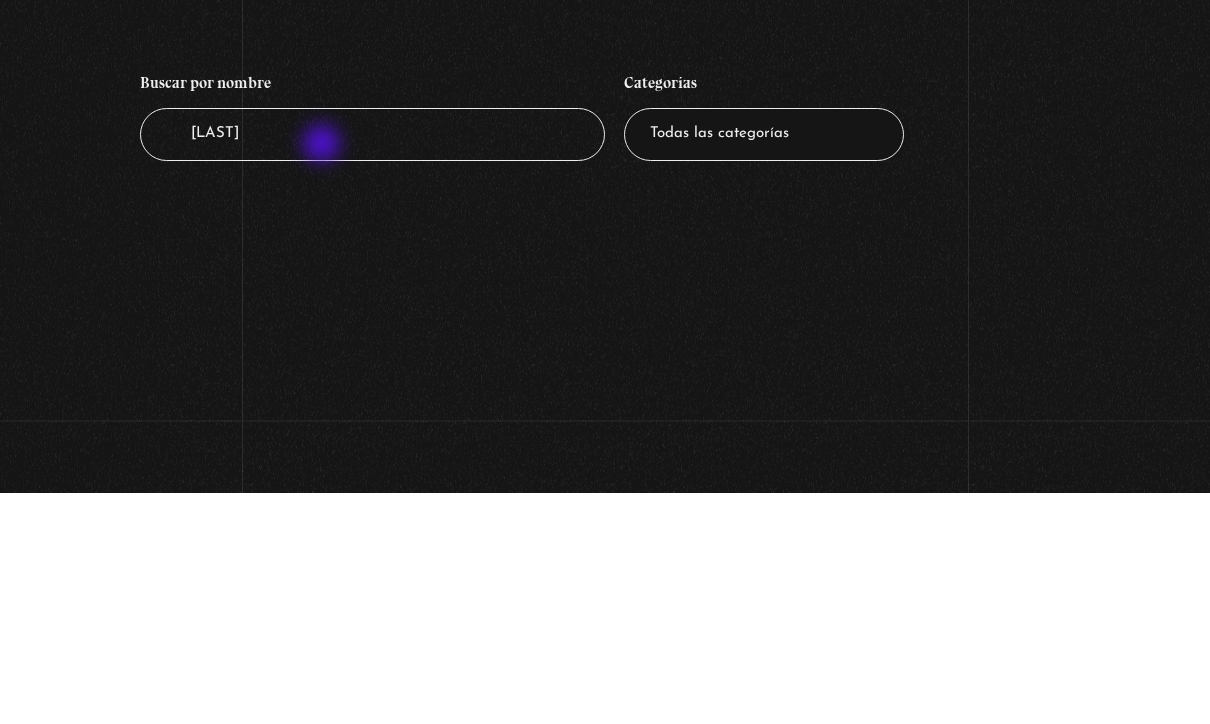 type on "[LAST]" 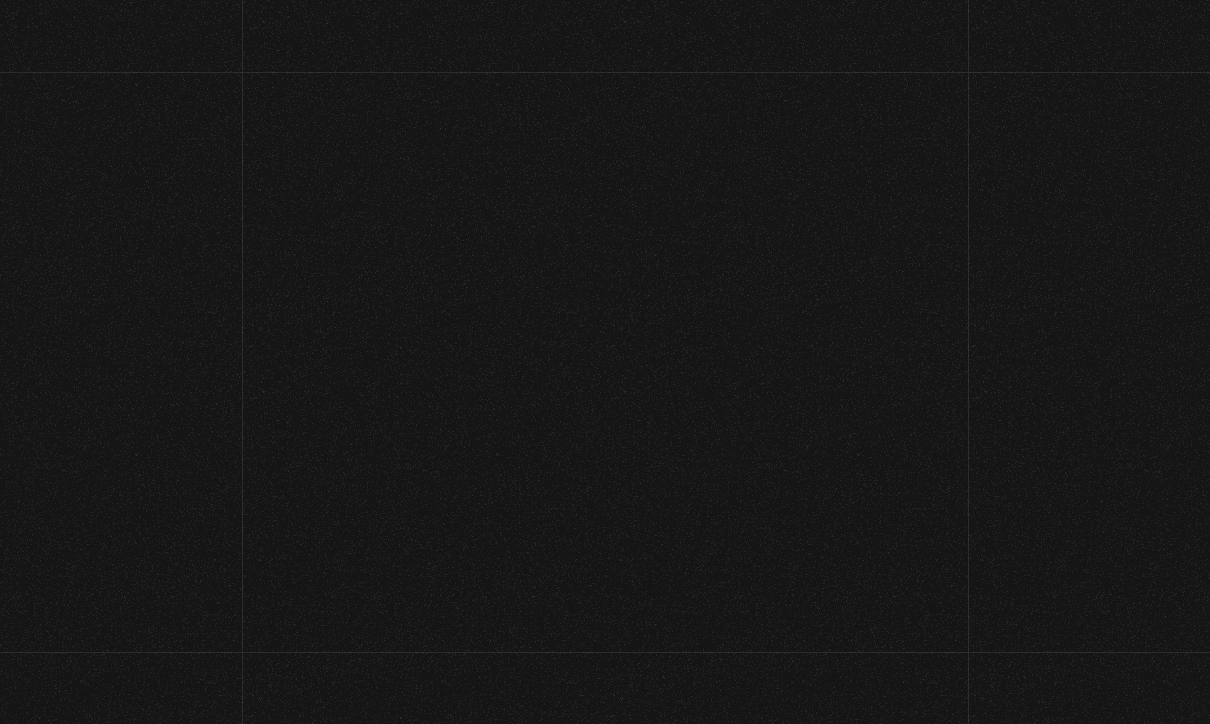 scroll, scrollTop: 0, scrollLeft: 0, axis: both 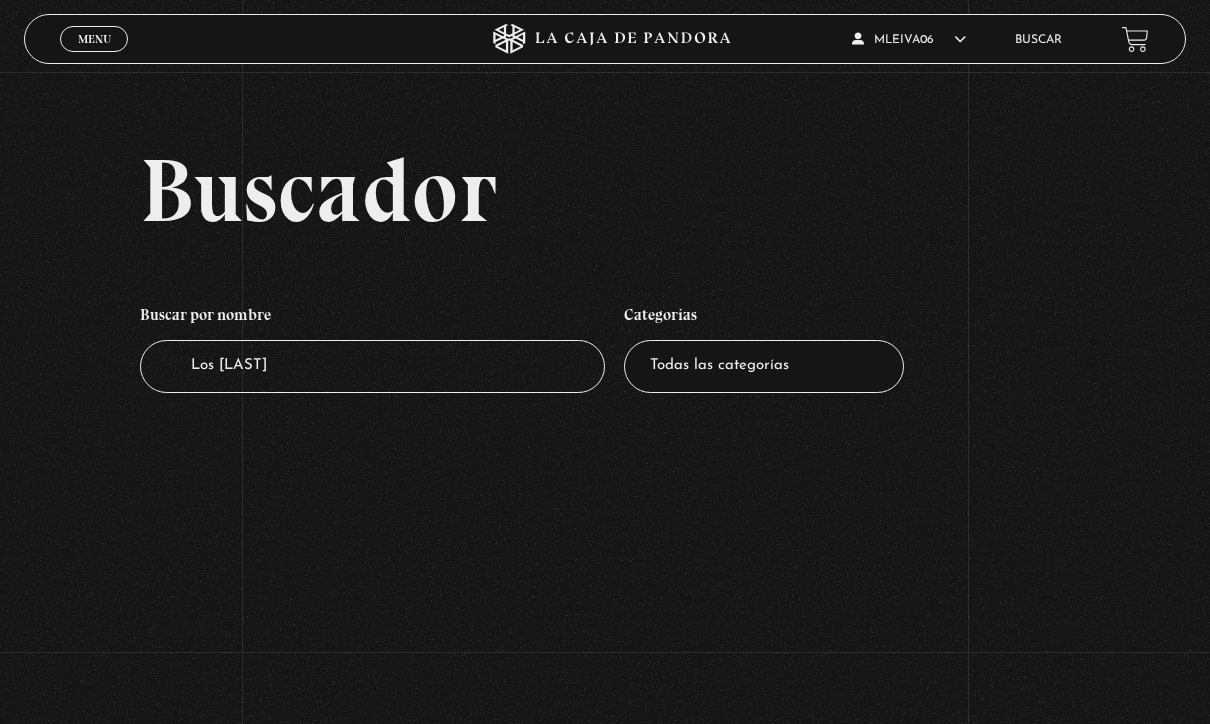 click on "Los [LAST]" at bounding box center [372, 366] 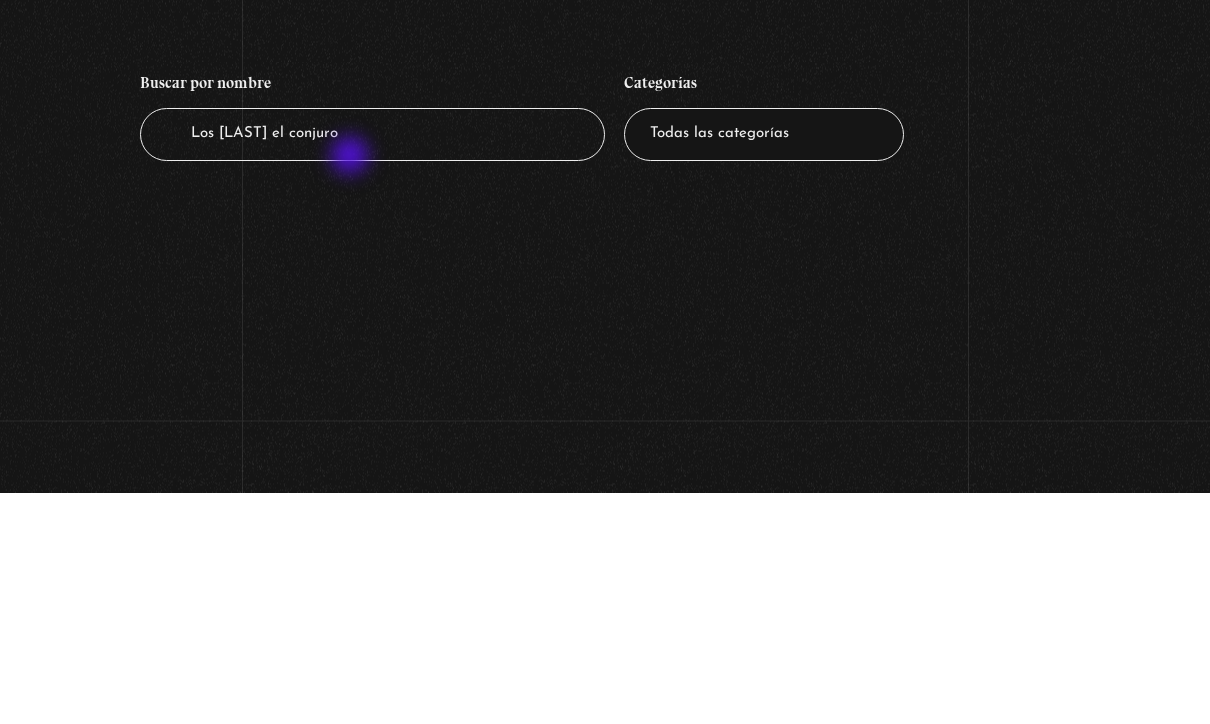 type on "Los [LAST] el conjuro" 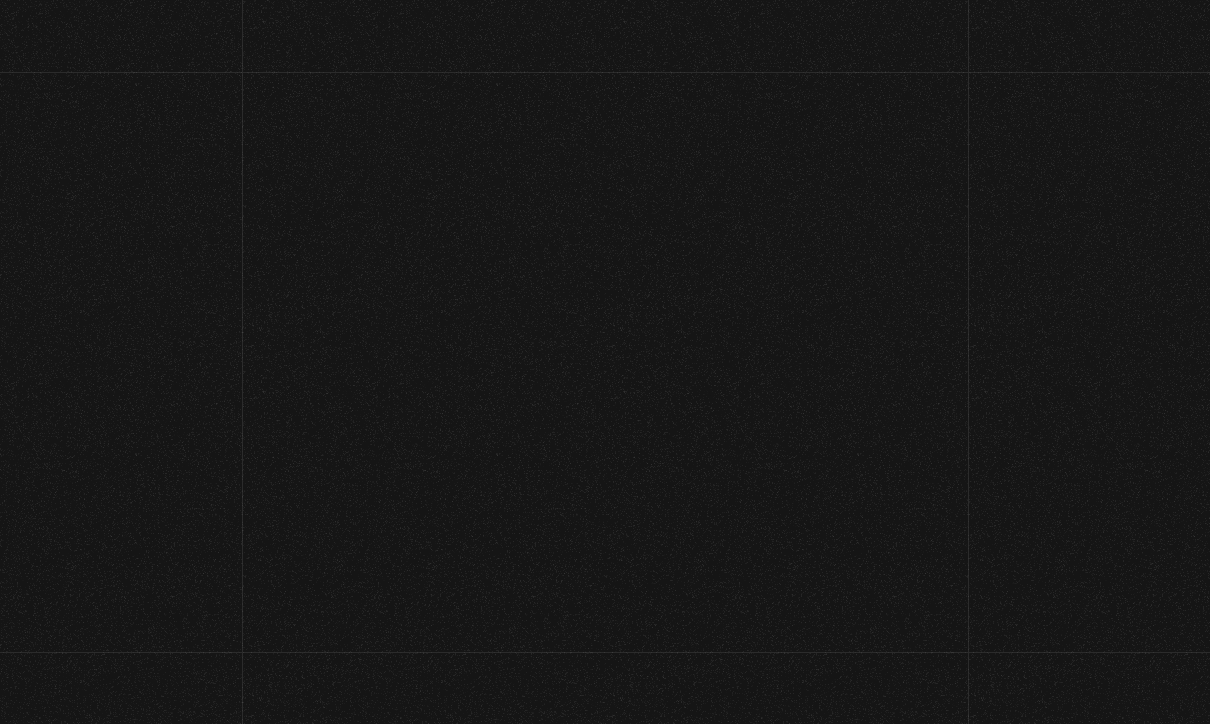 scroll, scrollTop: 0, scrollLeft: 0, axis: both 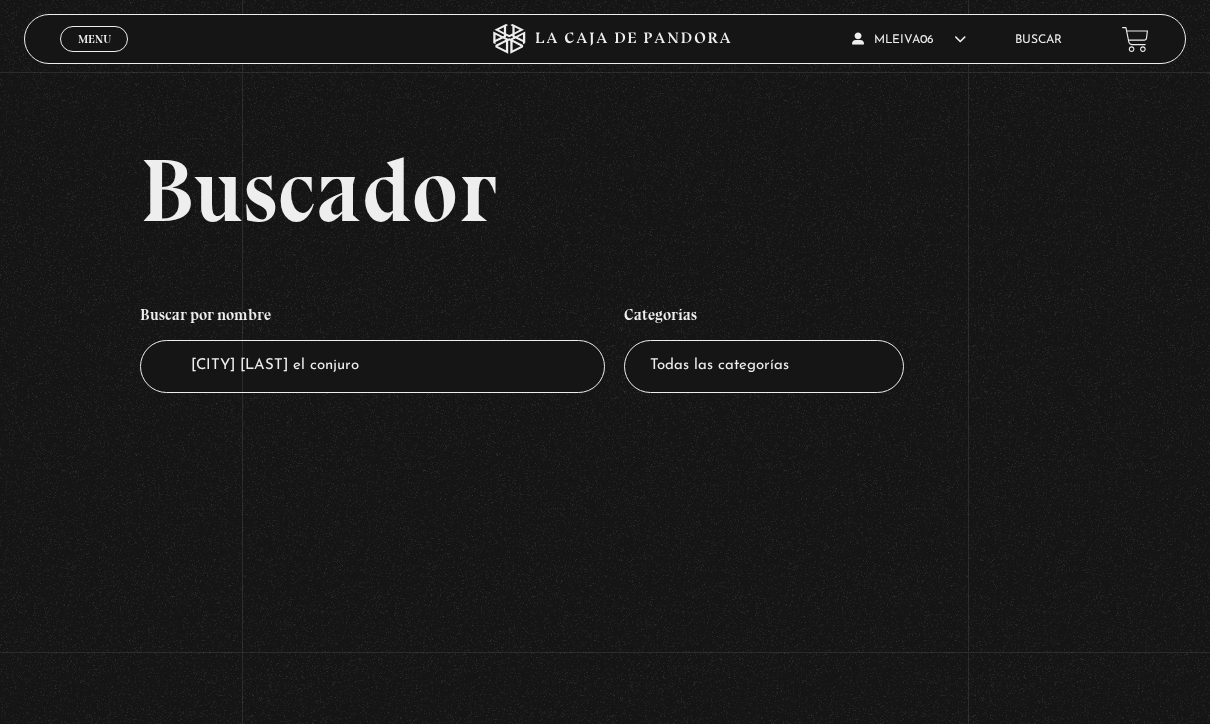 click on "Todas las categorías
11:11 Humanitario  (1)
Amo los Lunes  (2)
Análisis de series y películas  (22)
Asesinos Seriales  (2)
Centinelas  (113)
Charlas  (8)
Entrevistas  (7)
Hacktivismo  (5)
Mercado  (1)
Mundo Espiritual  (20)
Nuevo Orden Mundial NWO  (80)
Pandora Bio  (24)
Pandora Prepper  (23)
Pandora Tour  (3)
Paranormal  (11)
Pastelería  (1)
Peligros en la web  (4)
Regulares  (1)
Teorías de Conspiración  (7)" at bounding box center (764, 366) 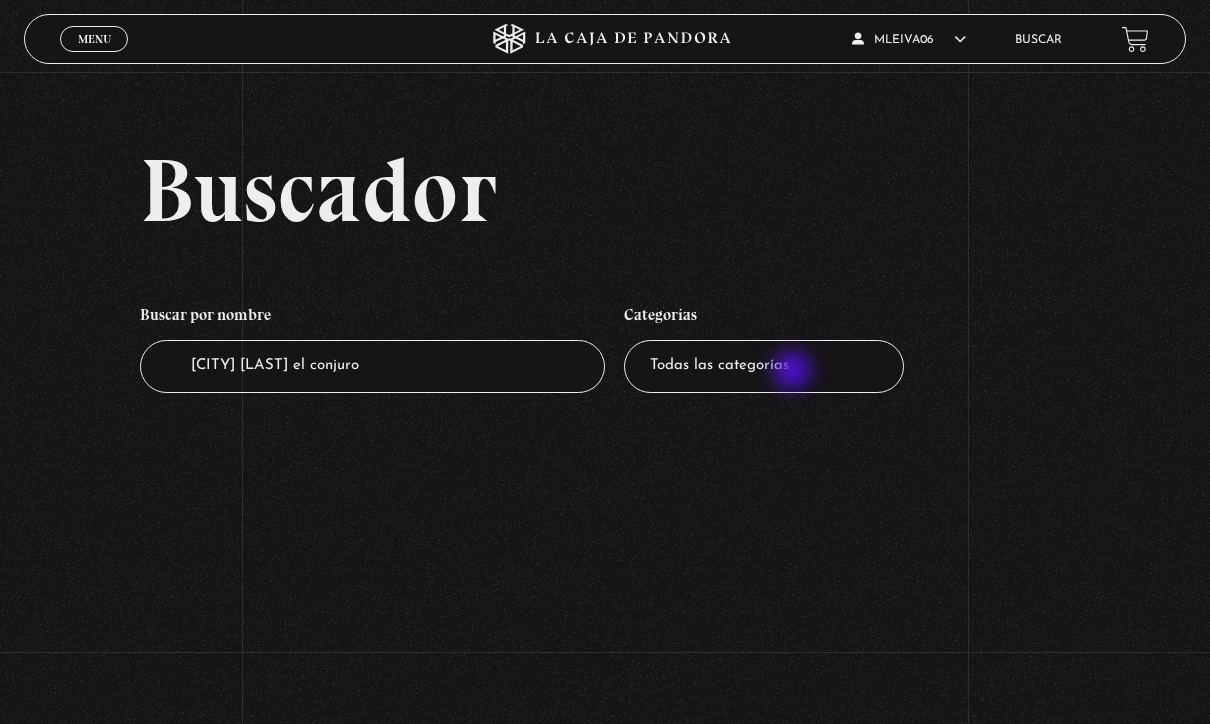 select on "series-y-peliculas" 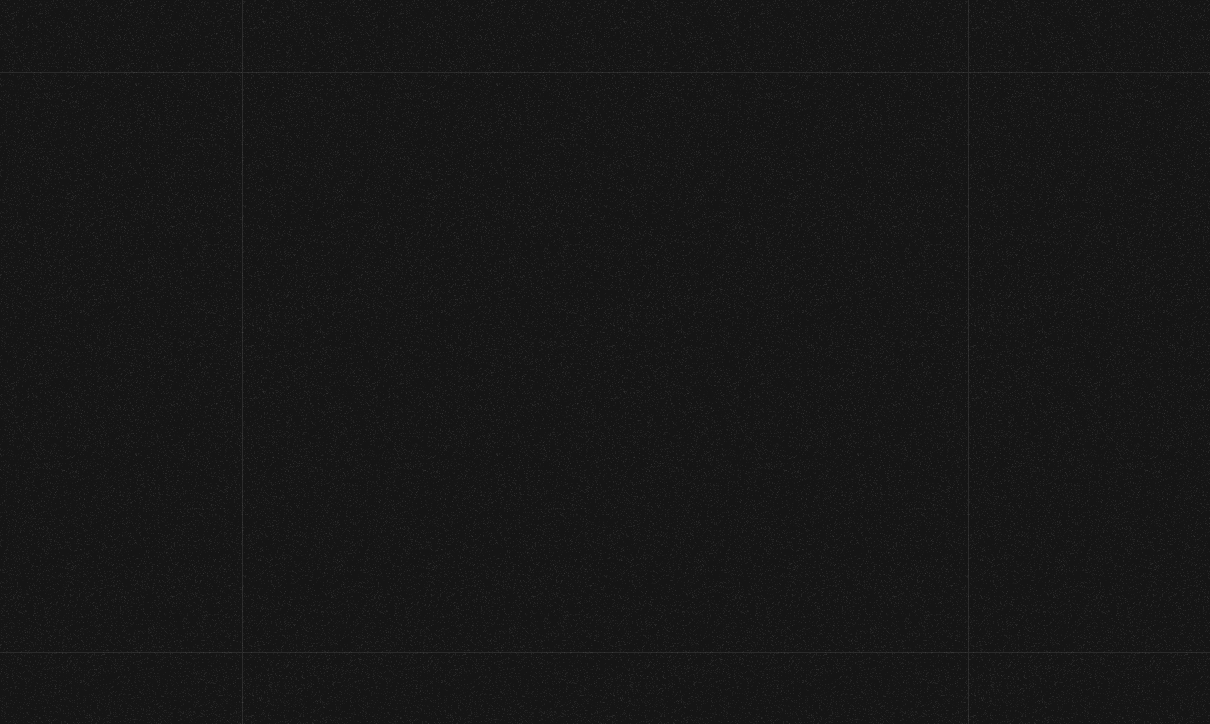 scroll, scrollTop: 0, scrollLeft: 0, axis: both 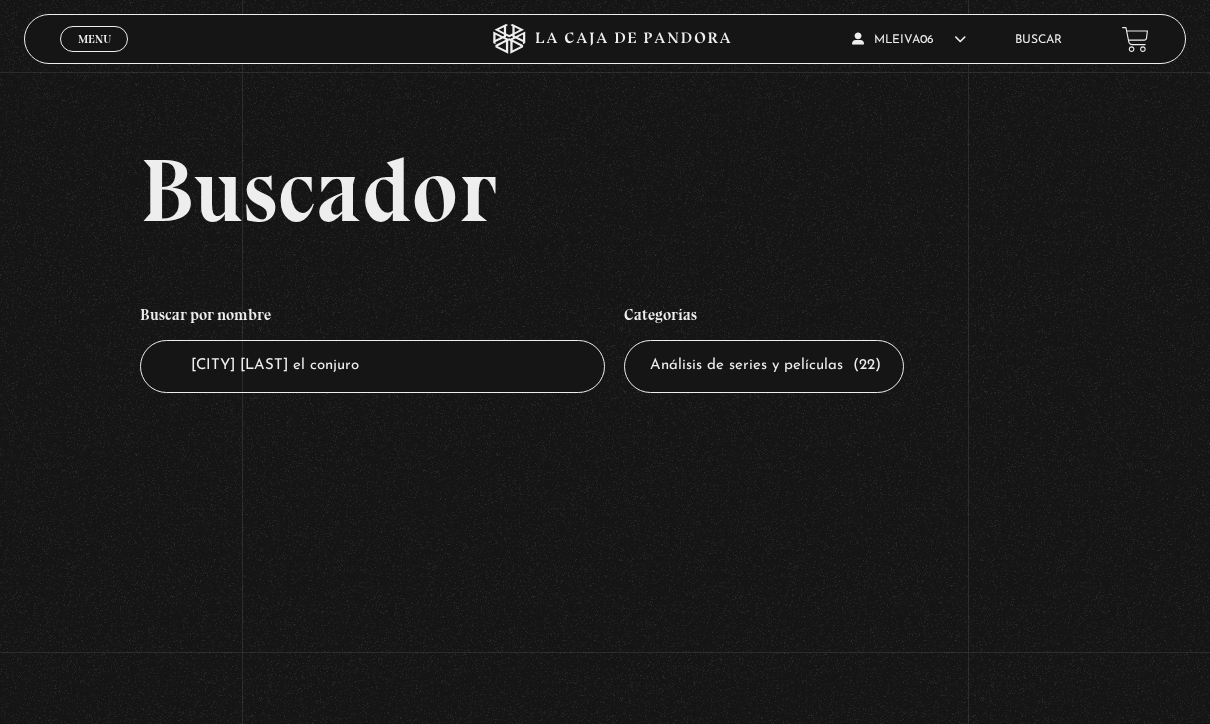 click on "Todas las categorías
11:11 Humanitario  (1)
Amo los Lunes  (2)
Análisis de series y películas  (22)
Asesinos Seriales  (2)
Centinelas  (113)
Charlas  (8)
Entrevistas  (7)
Hacktivismo  (5)
Mercado  (1)
Mundo Espiritual  (20)
Nuevo Orden Mundial NWO  (80)
Pandora Bio  (24)
Pandora Prepper  (23)
Pandora Tour  (3)
Paranormal  (11)
Pastelería  (1)
Peligros en la web  (4)
Regulares  (1)
Teorías de Conspiración  (7)" at bounding box center [764, 366] 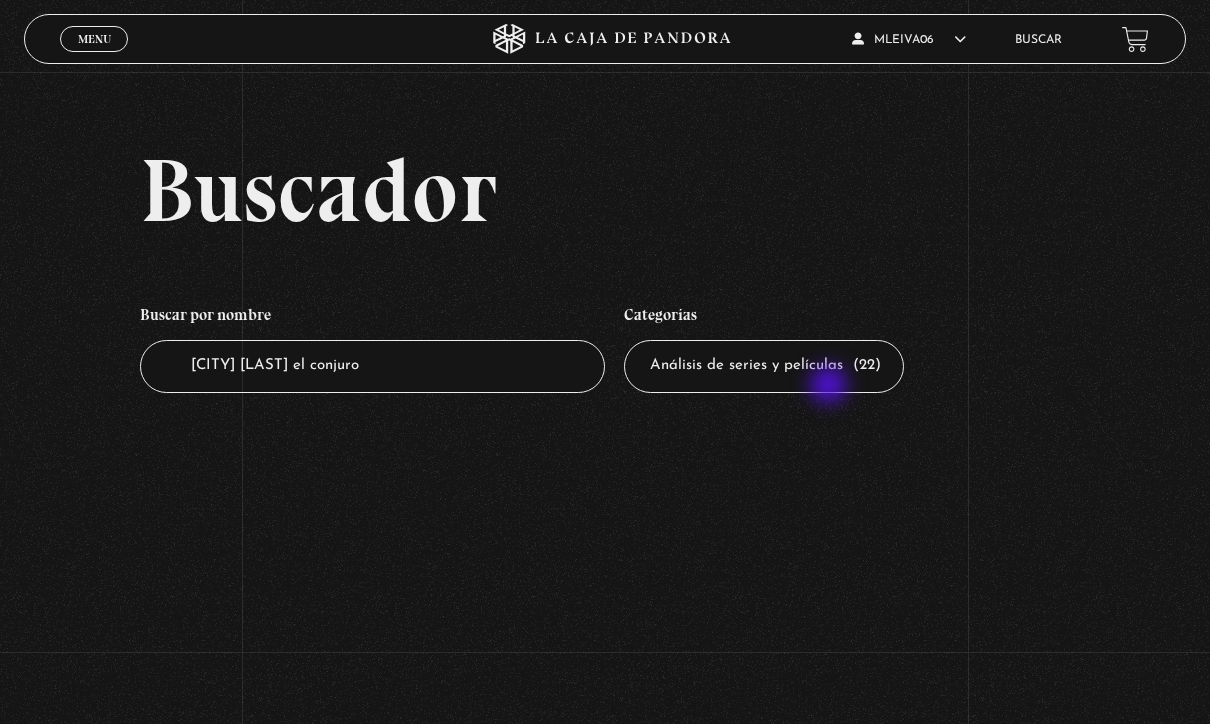 select on "paranormal" 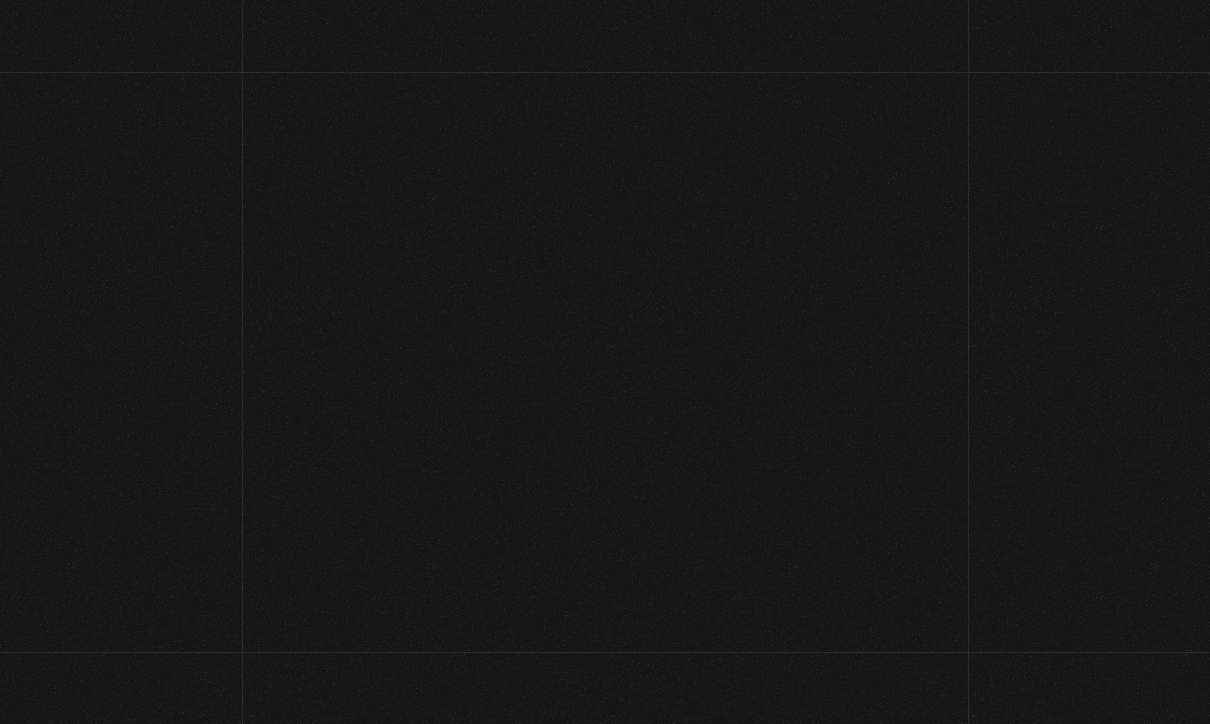 scroll, scrollTop: 0, scrollLeft: 0, axis: both 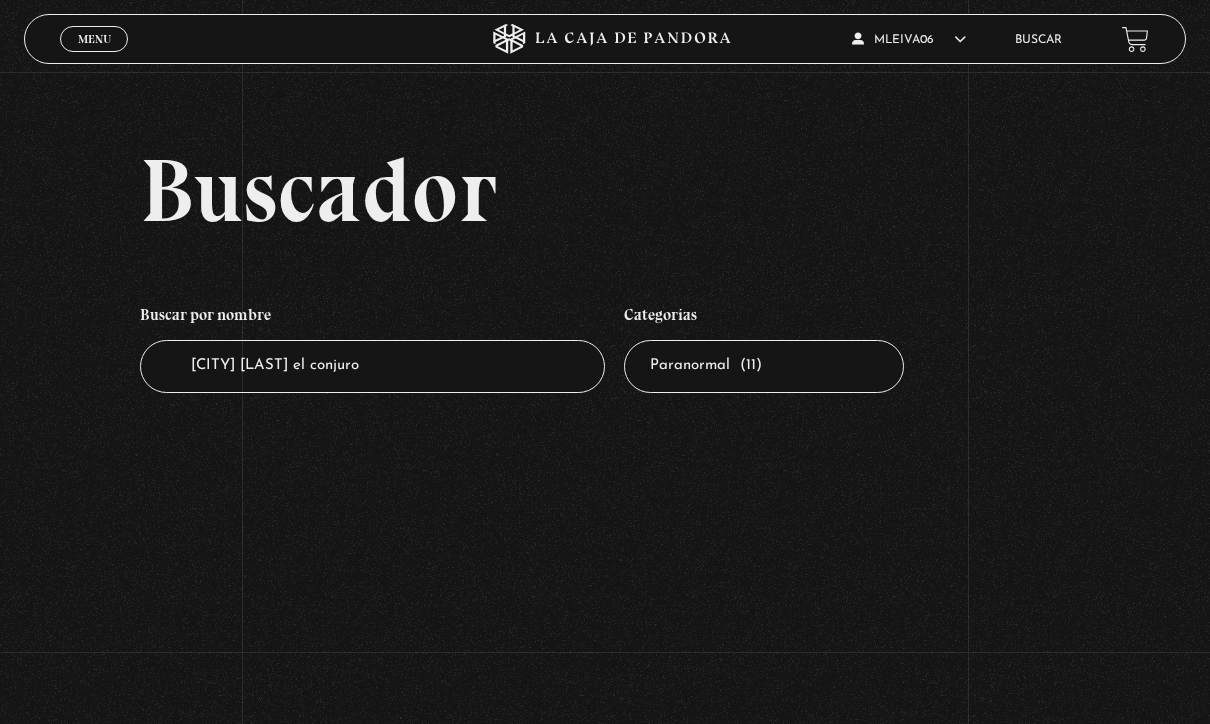click on "Todas las categorías
11:11 Humanitario  (1)
Amo los Lunes  (2)
Análisis de series y películas  (22)
Asesinos Seriales  (2)
Centinelas  (113)
Charlas  (8)
Entrevistas  (7)
Hacktivismo  (5)
Mercado  (1)
Mundo Espiritual  (20)
Nuevo Orden Mundial NWO  (80)
Pandora Bio  (24)
Pandora Prepper  (23)
Pandora Tour  (3)
Paranormal  (11)
Pastelería  (1)
Peligros en la web  (4)
Regulares  (1)
Teorías de Conspiración  (7)" at bounding box center (764, 366) 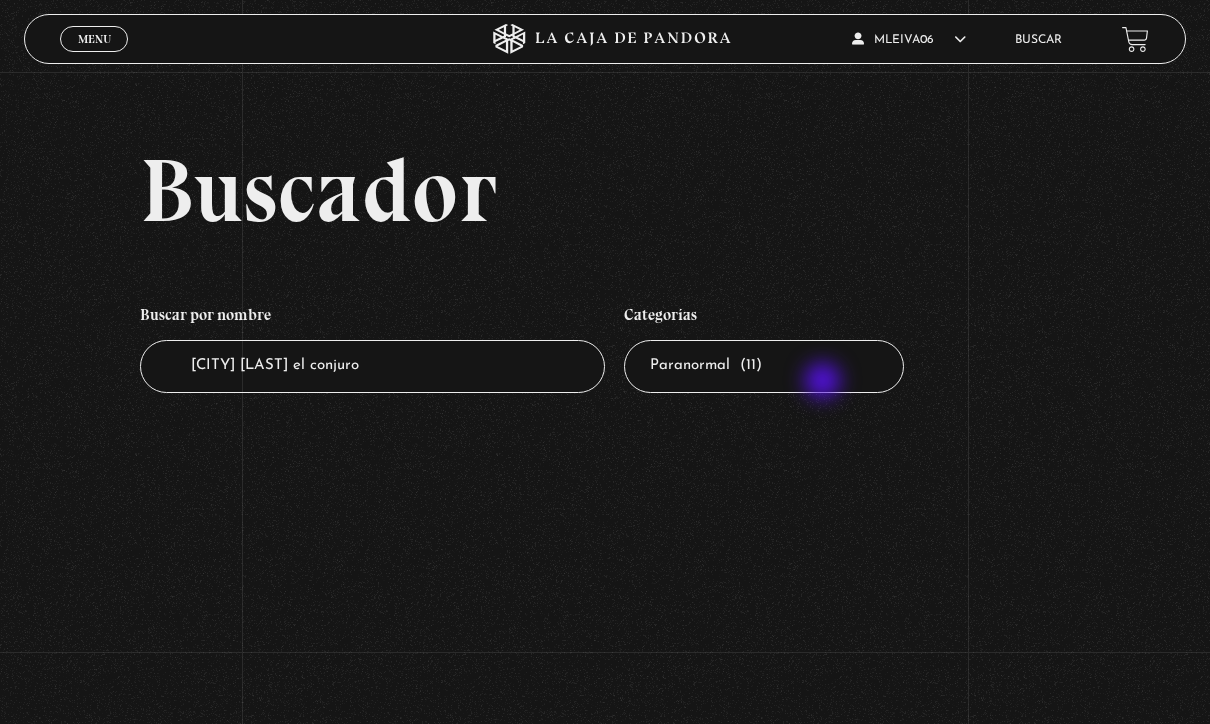 select on "charlas" 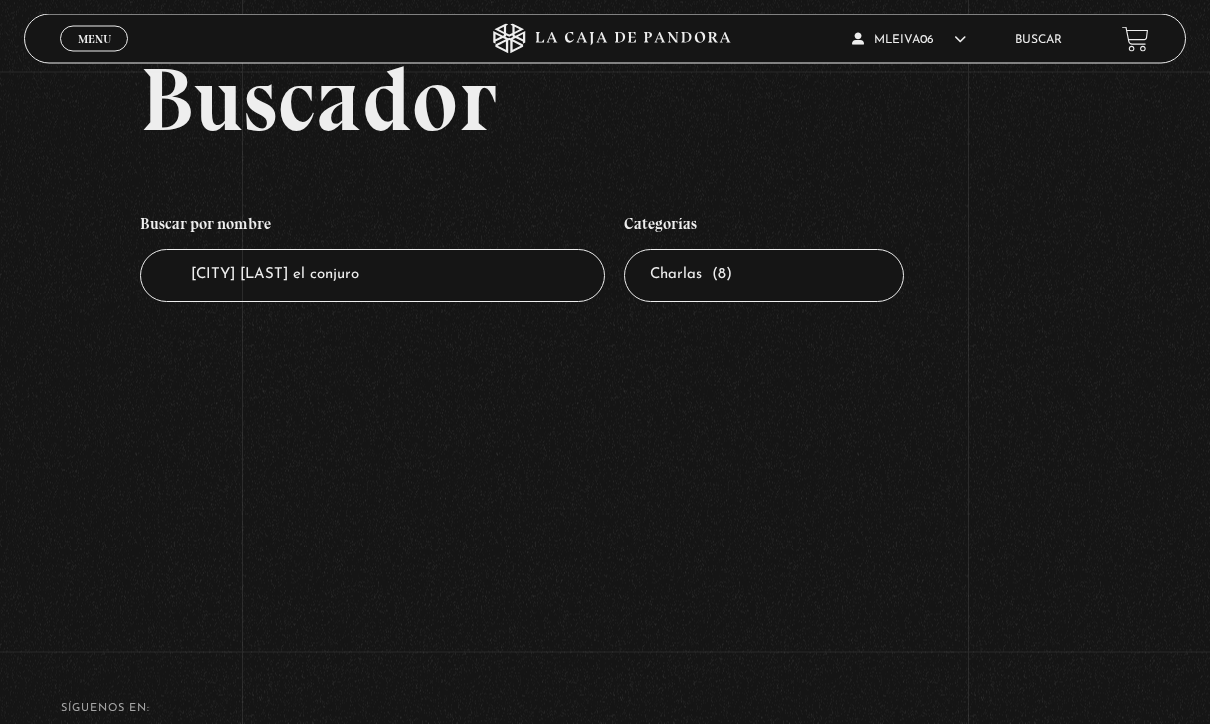 scroll, scrollTop: 0, scrollLeft: 0, axis: both 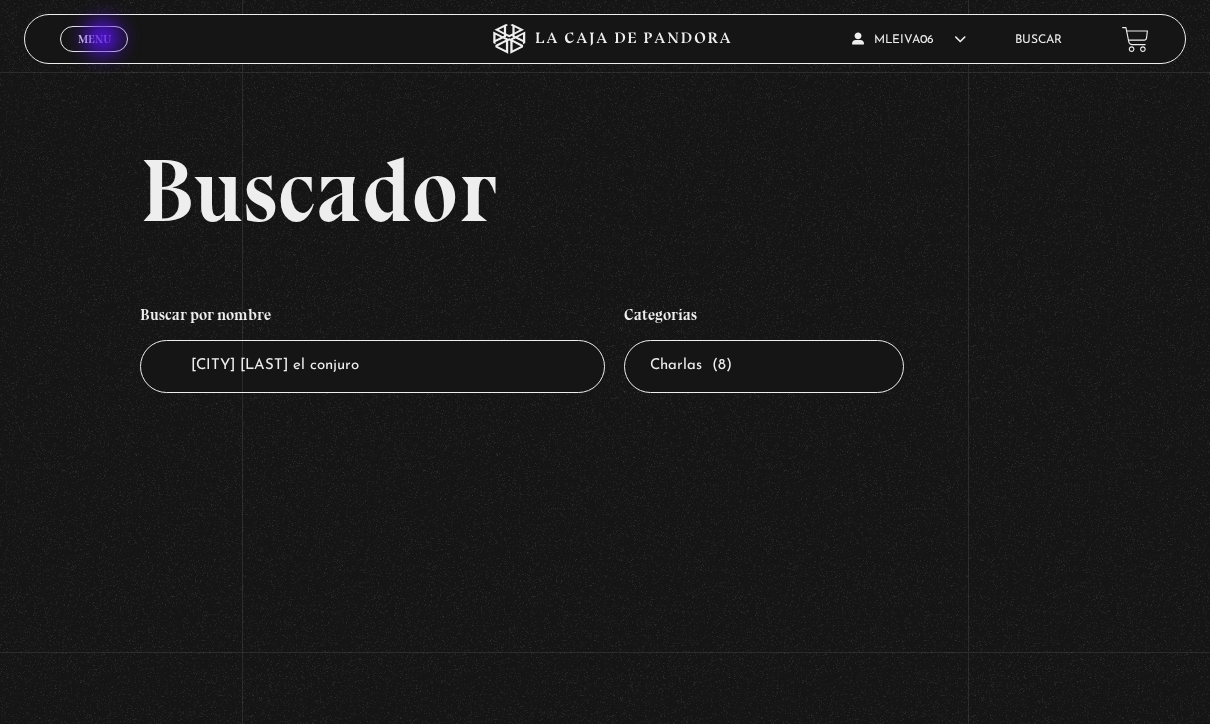click on "Menu" at bounding box center [94, 39] 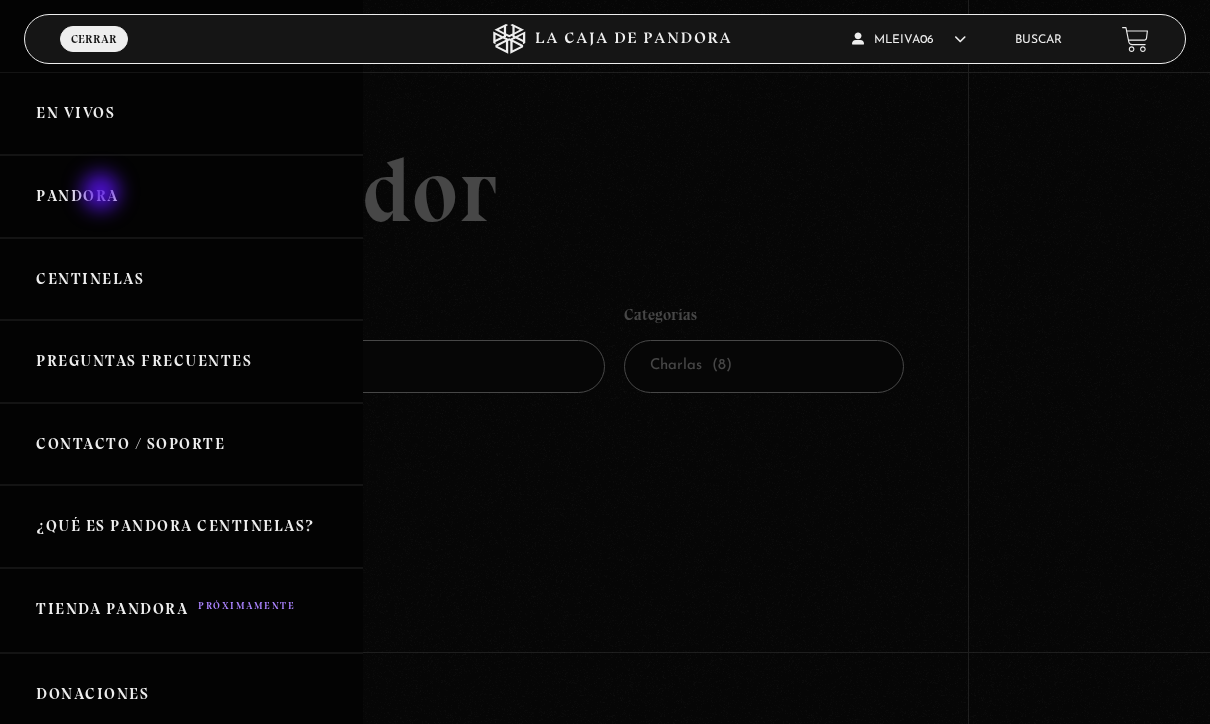 click on "Pandora" at bounding box center [181, 196] 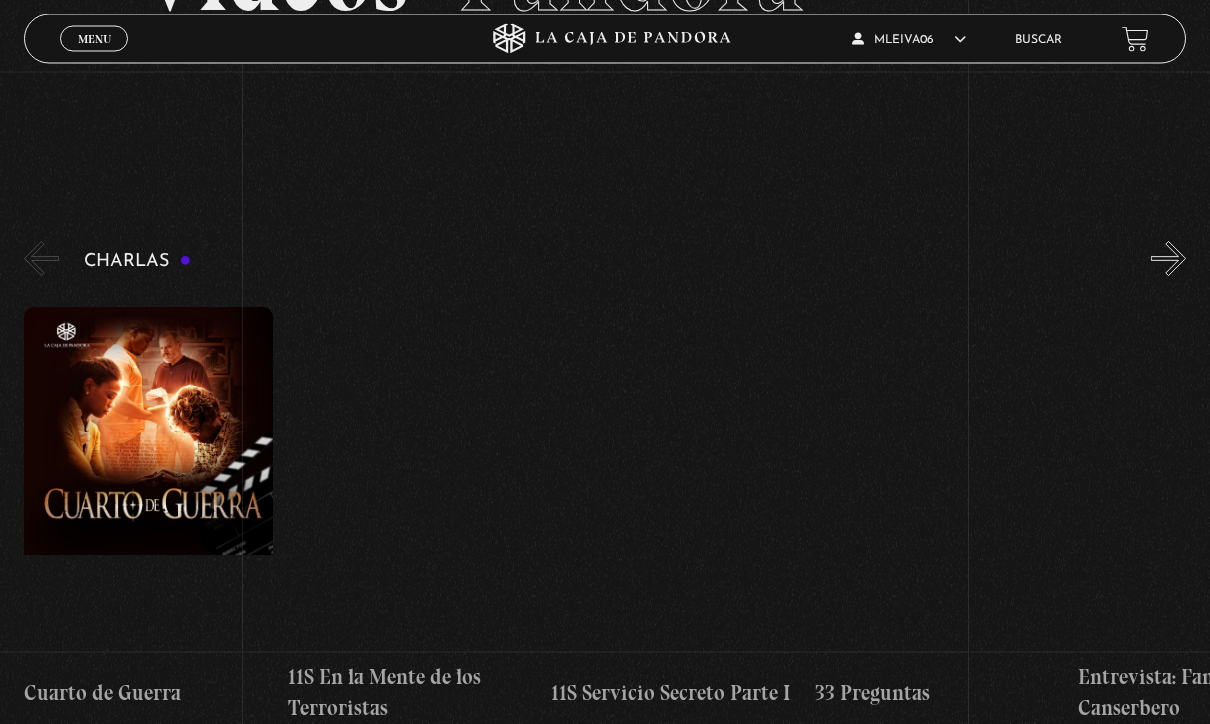 scroll, scrollTop: 193, scrollLeft: 0, axis: vertical 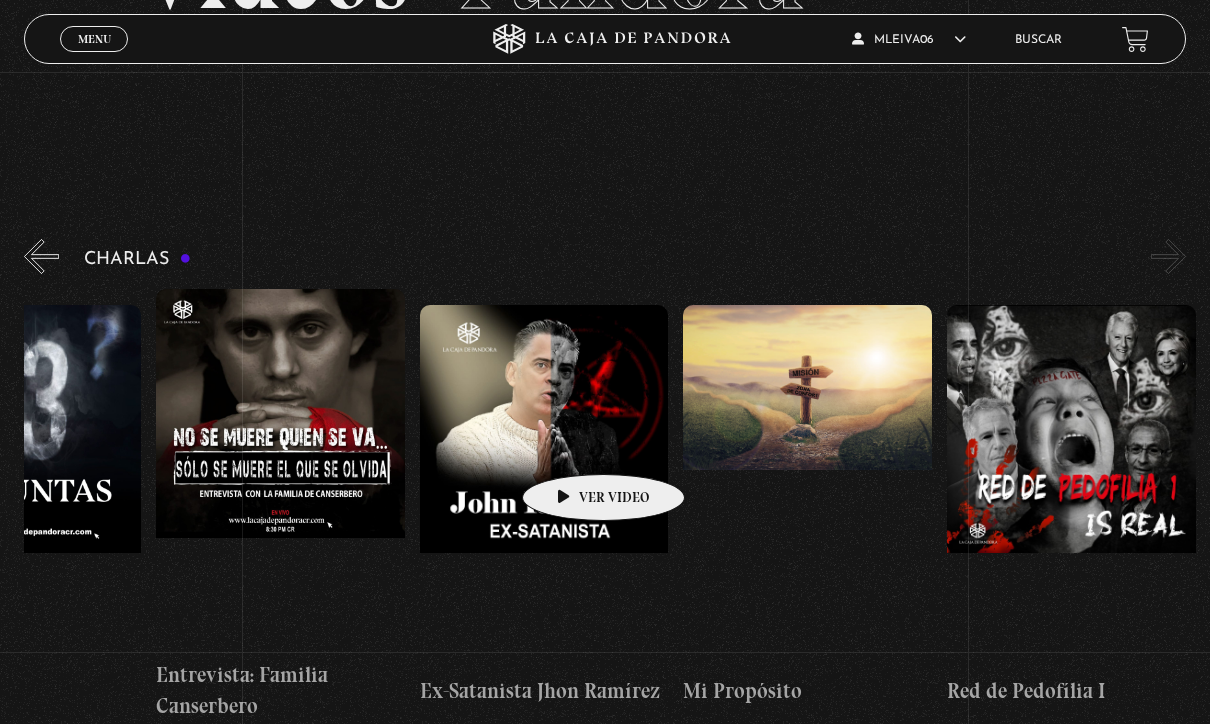 click at bounding box center [544, 485] 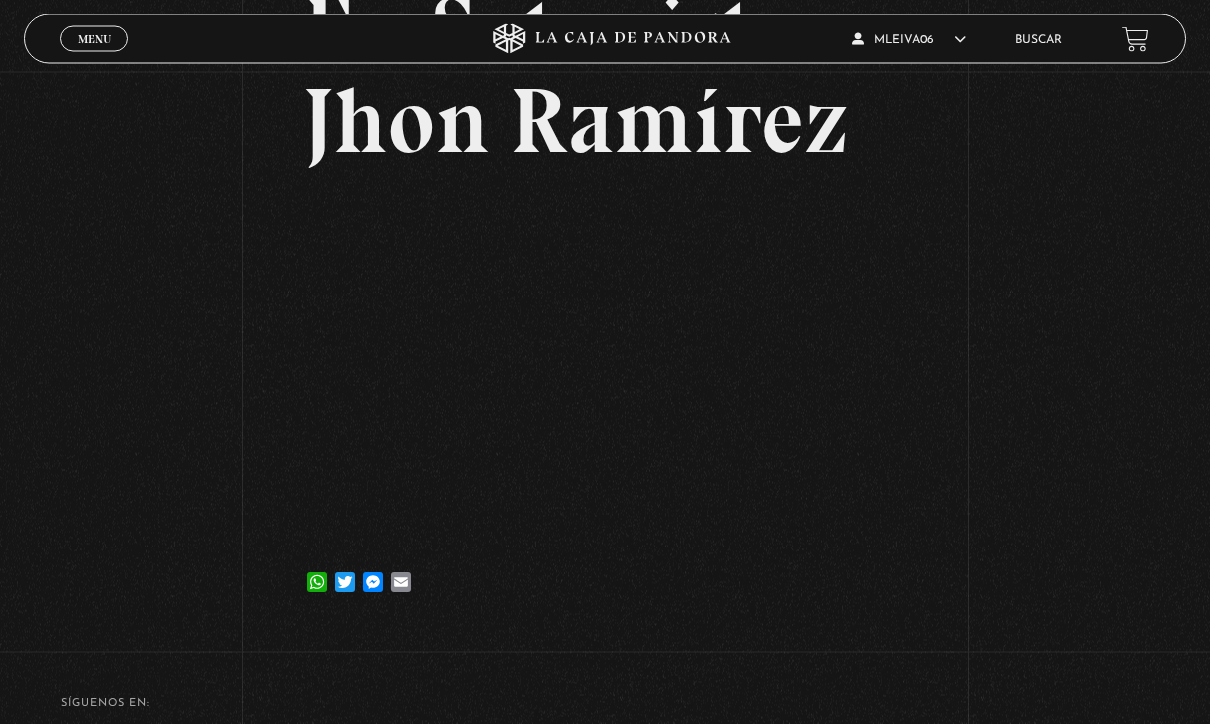 scroll, scrollTop: 0, scrollLeft: 0, axis: both 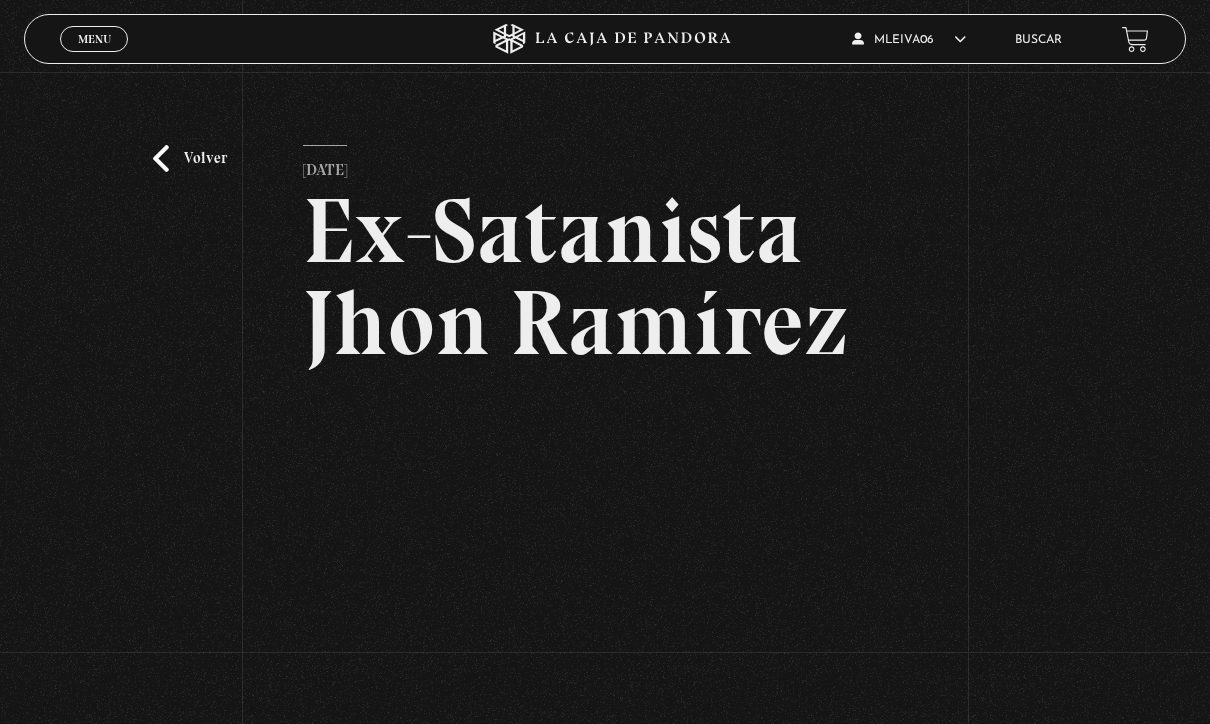 click on "Volver" at bounding box center (190, 158) 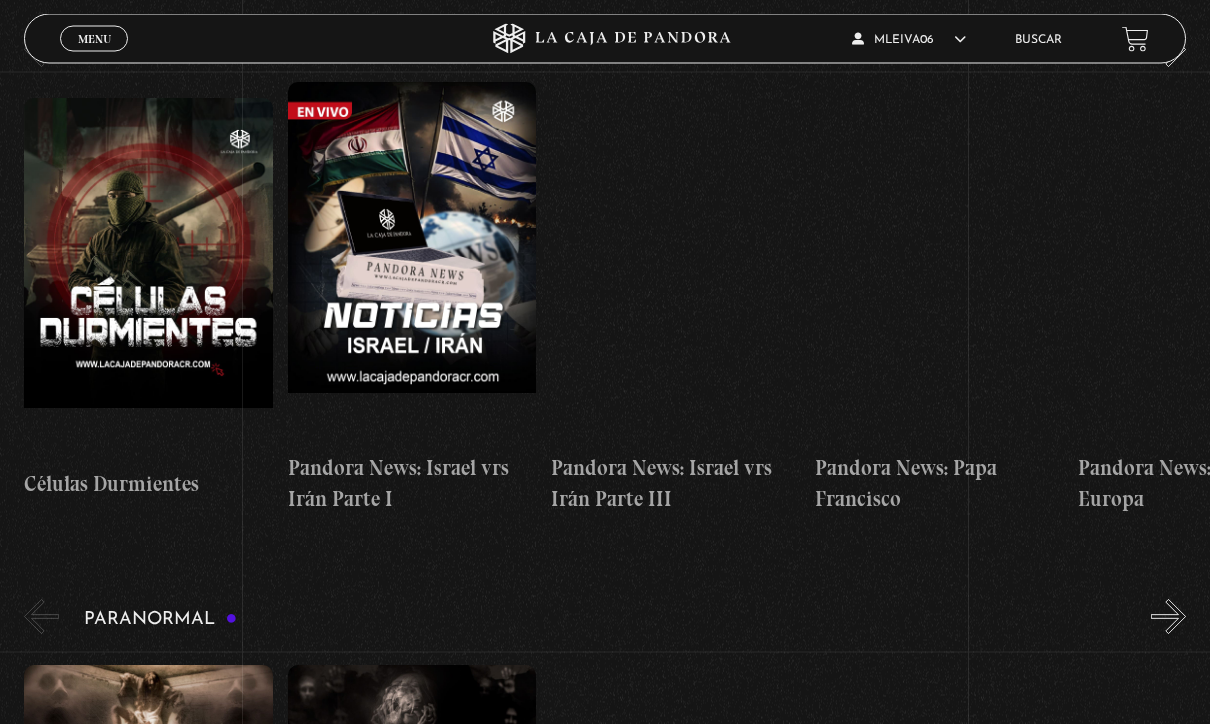 scroll, scrollTop: 1534, scrollLeft: 0, axis: vertical 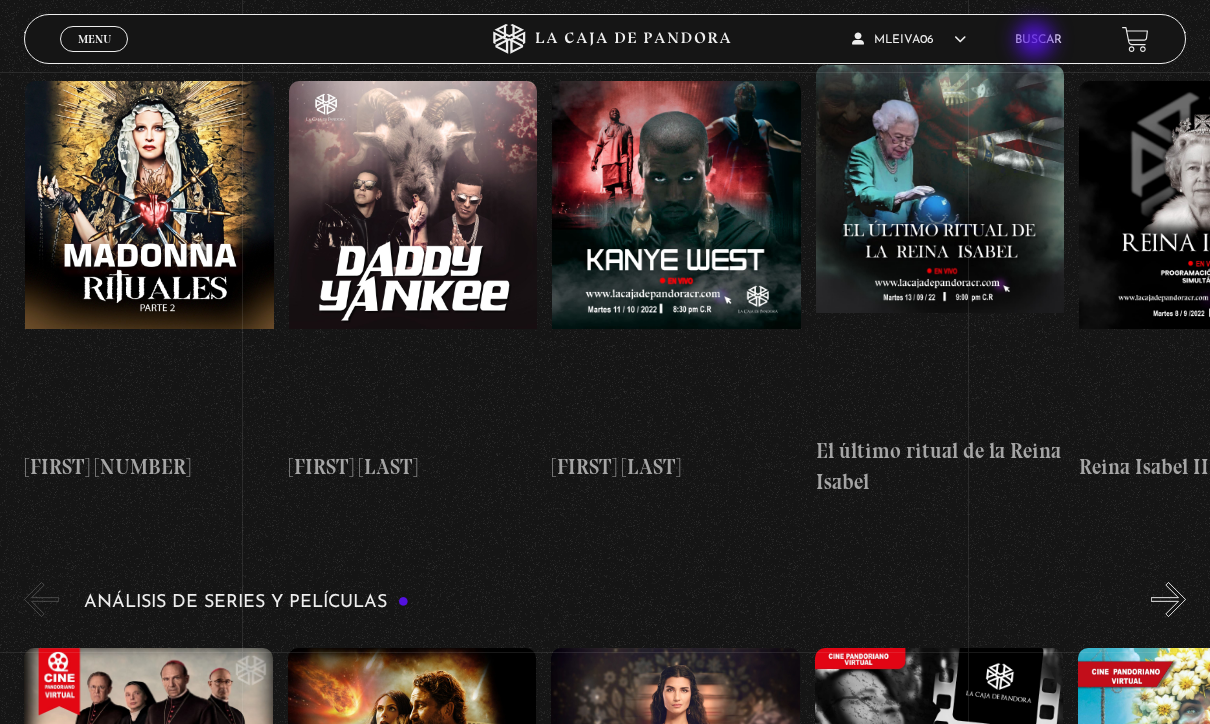 click on "Buscar" at bounding box center (1038, 40) 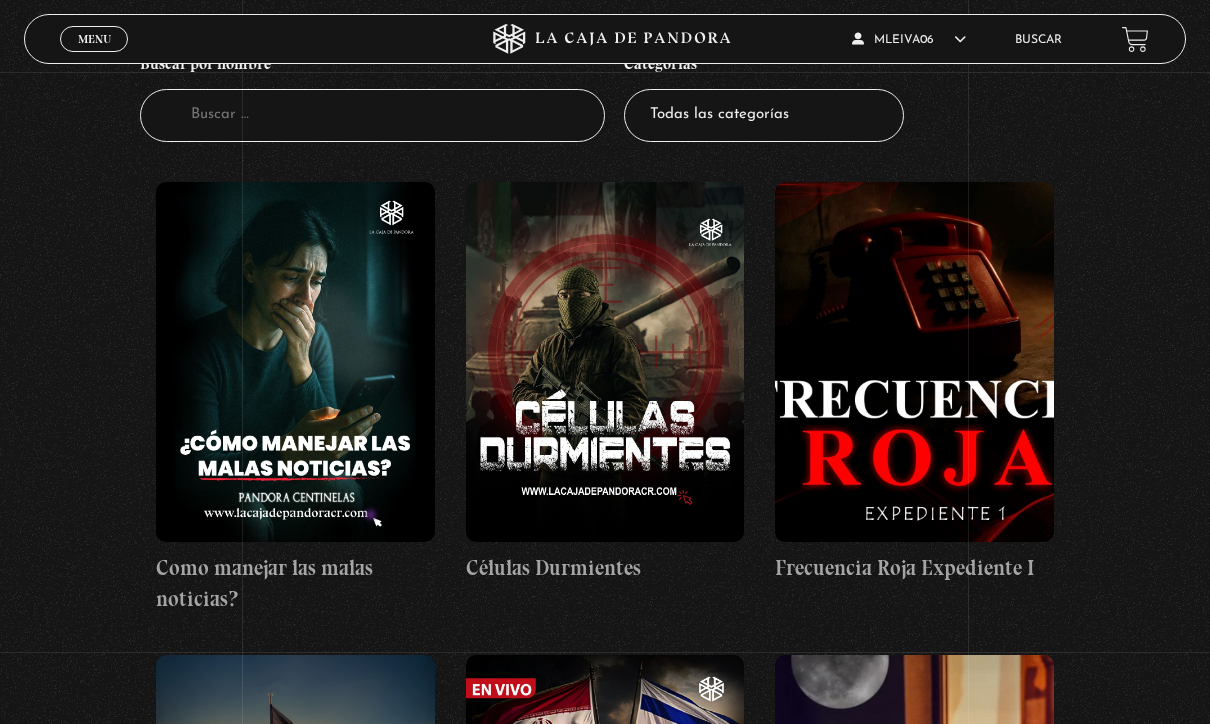 scroll, scrollTop: 241, scrollLeft: 0, axis: vertical 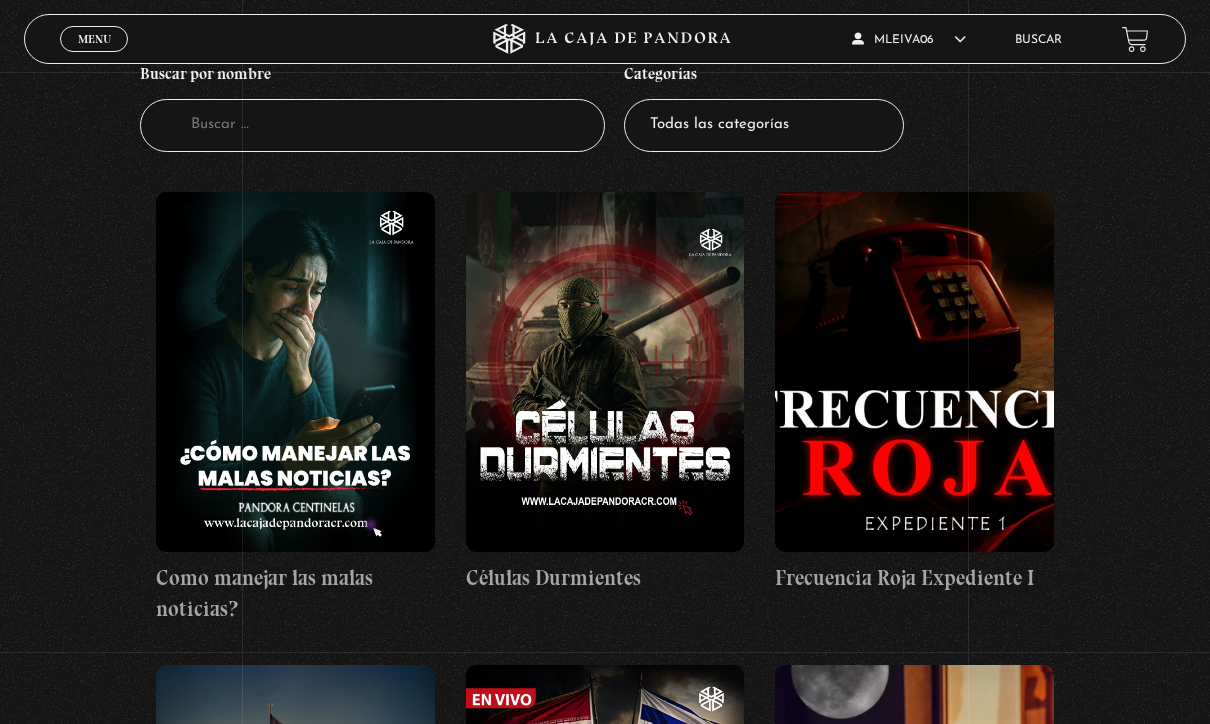 click on "Todas las categorías
11:11 Humanitario  (1)
Amo los Lunes  (2)
Análisis de series y películas  (22)
Asesinos Seriales  (2)
Centinelas  (113)
Charlas  (8)
Entrevistas  (7)
Hacktivismo  (5)
Mercado  (1)
Mundo Espiritual  (20)
Nuevo Orden Mundial NWO  (80)
Pandora Bio  (24)
Pandora Prepper  (23)
Pandora Tour  (3)
Paranormal  (11)
Pastelería  (1)
Peligros en la web  (4)
Regulares  (1)
Teorías de Conspiración  (7)" at bounding box center [764, 125] 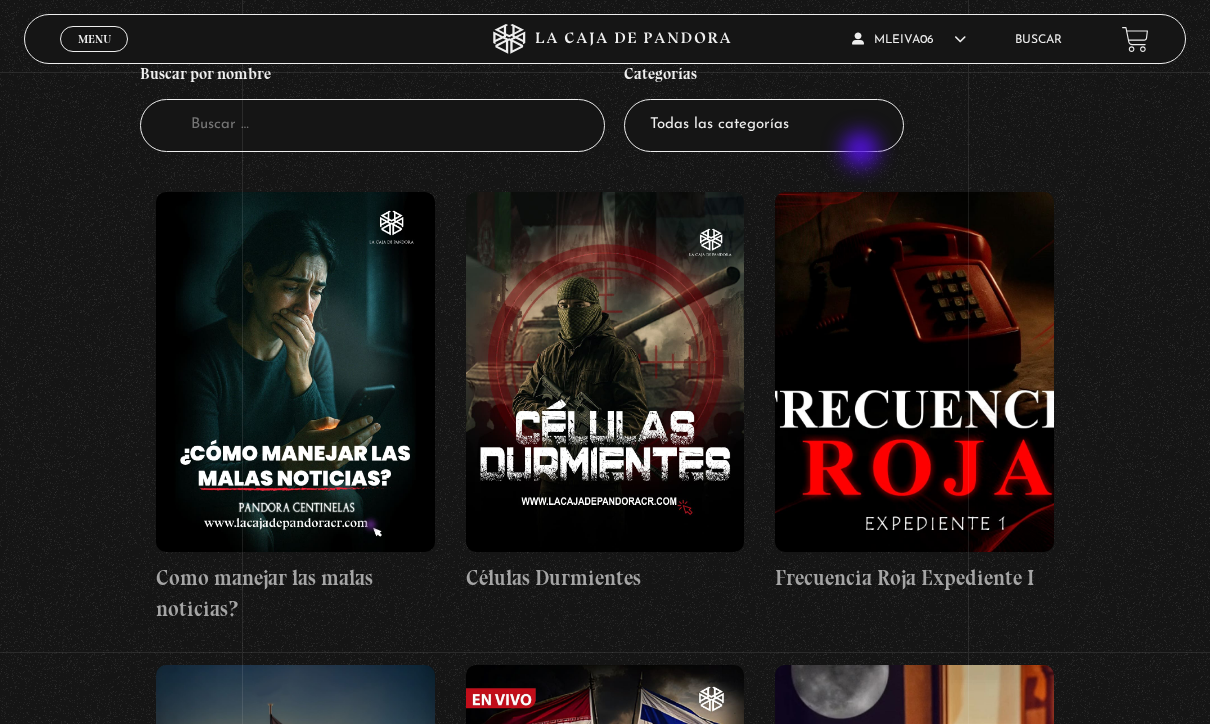 select on "paranormal" 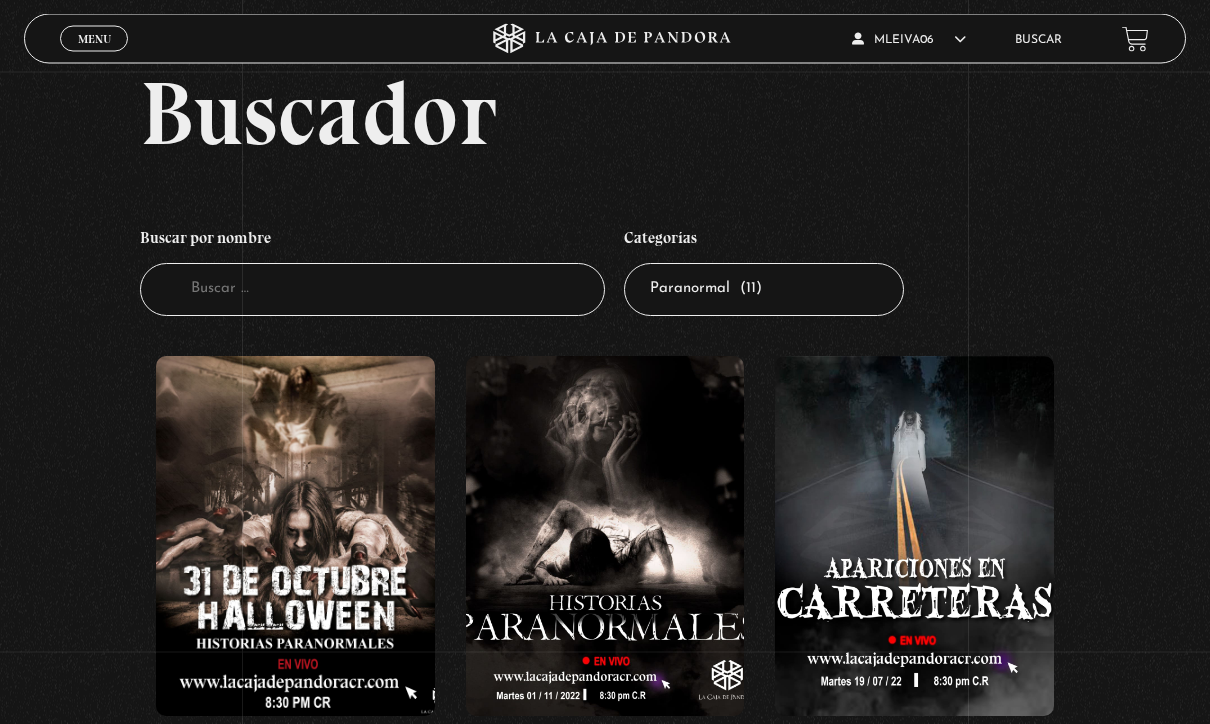 scroll, scrollTop: 0, scrollLeft: 0, axis: both 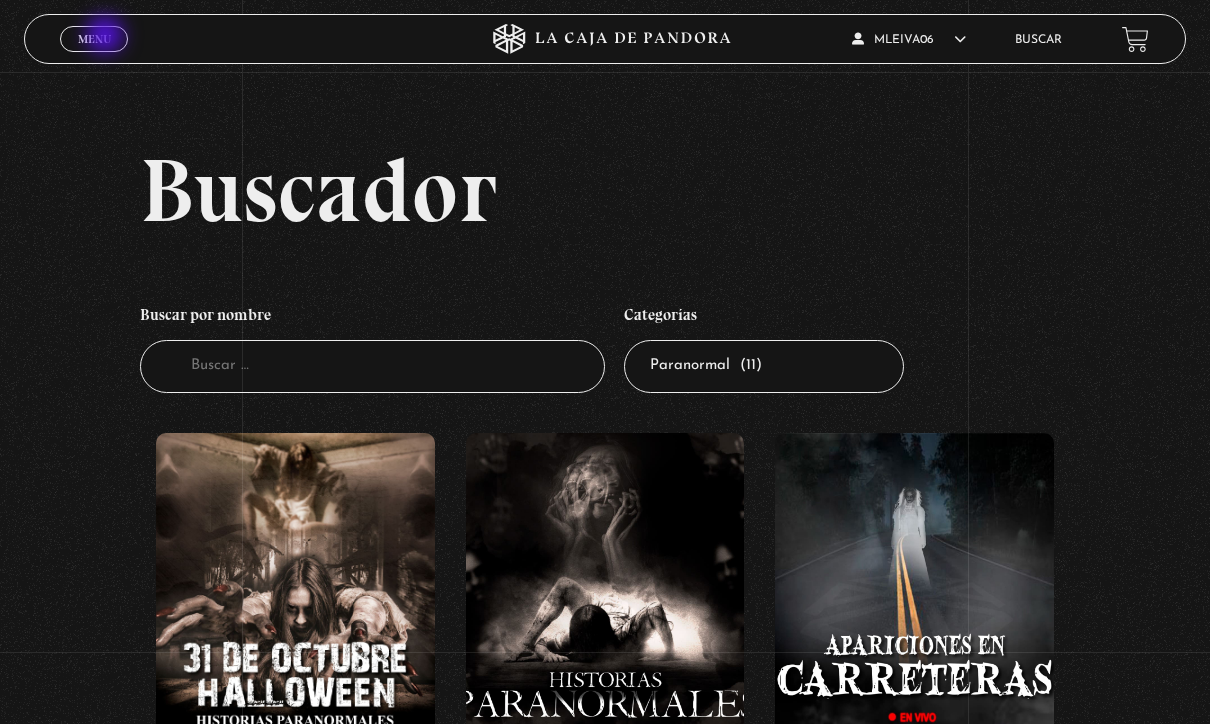 click on "Buscador
Buscar por nombre
Buscador 		 Categorías
Todas las categorías
11:11 Humanitario  (1)
Amo los Lunes  (2)
Análisis de series y películas  (22)
Asesinos Seriales  (2)
Centinelas  (113)
Charlas  (8)
Entrevistas  (7)
Hacktivismo  (5)
Mercado  (1)
Mundo Espiritual  (20)
Nuevo Orden Mundial NWO  (80)
Pandora Bio  (24)
Pandora Prepper  (23)
Pandora Tour  (3)
Paranormal  (11)
Pastelería  (1)
Peligros en la web  (4)
Regulares  (1)
Teorías de Conspiración  (7)" at bounding box center [605, 1099] 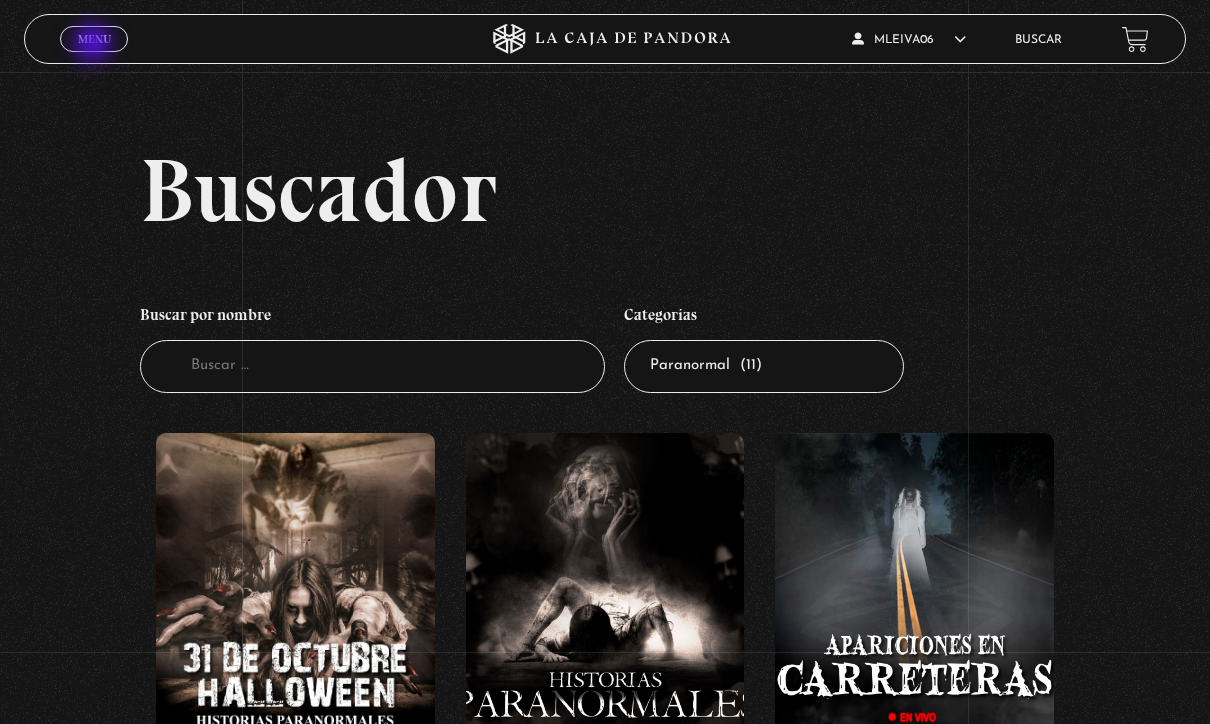click on "Menu" at bounding box center [94, 39] 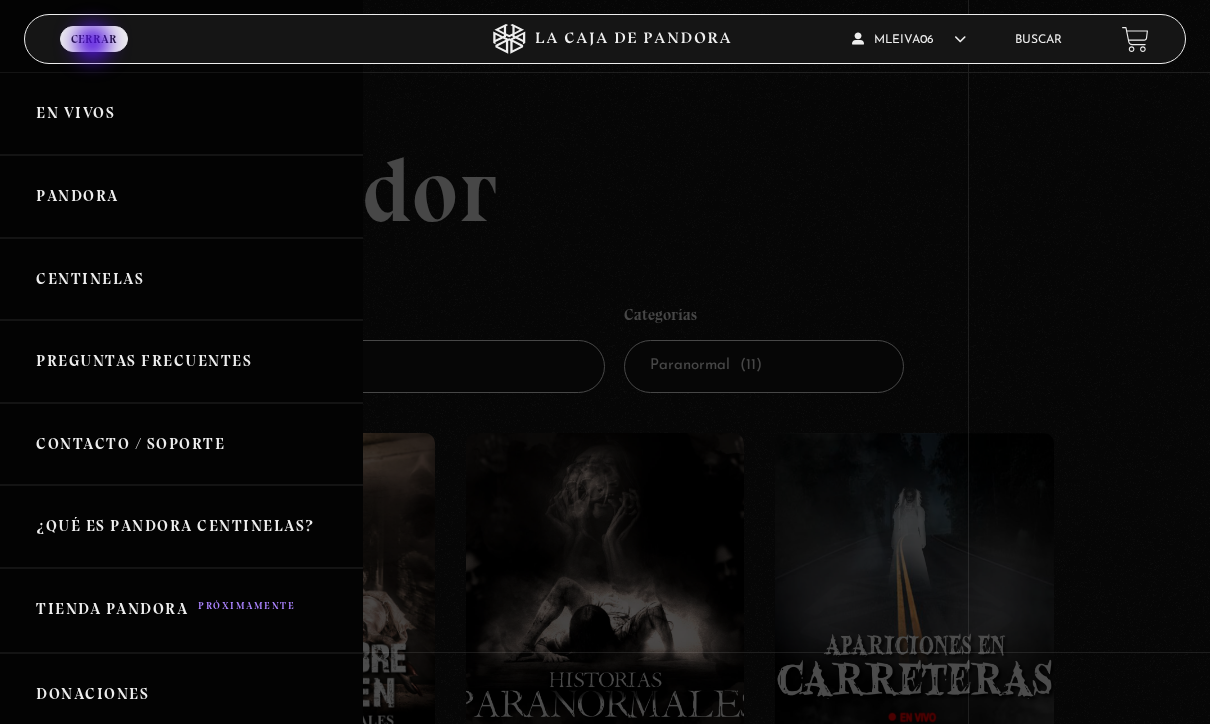 scroll, scrollTop: 0, scrollLeft: 0, axis: both 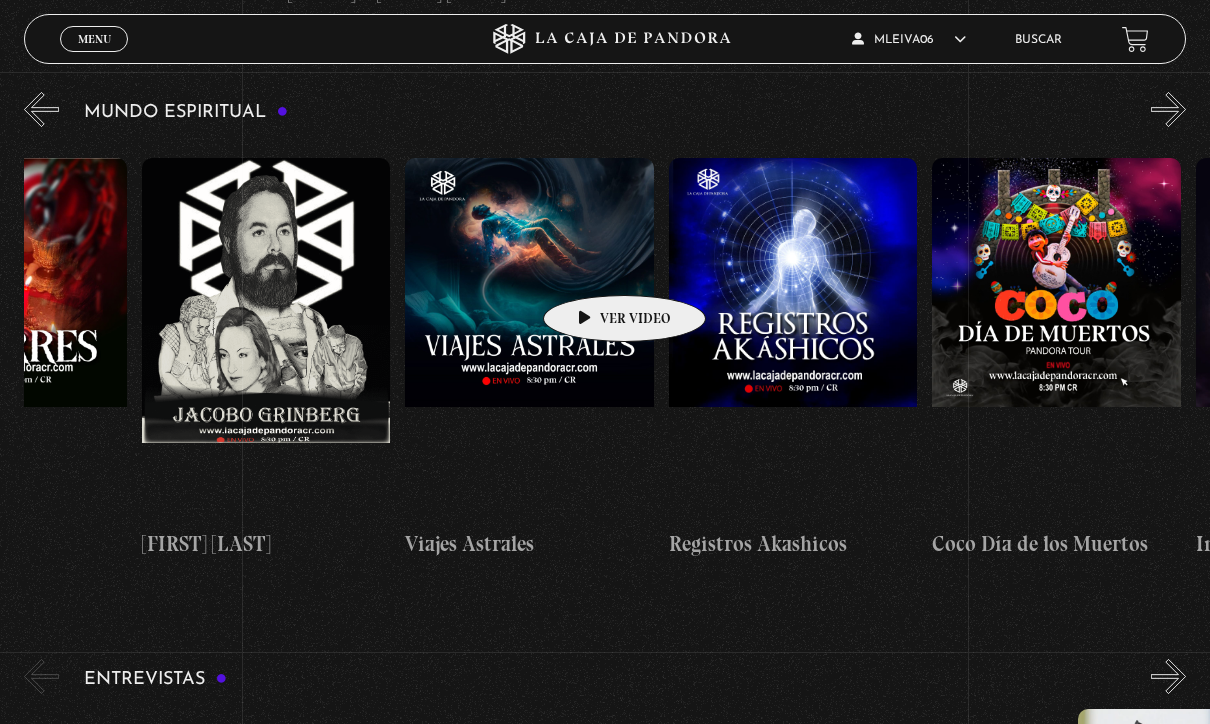 click at bounding box center [529, 338] 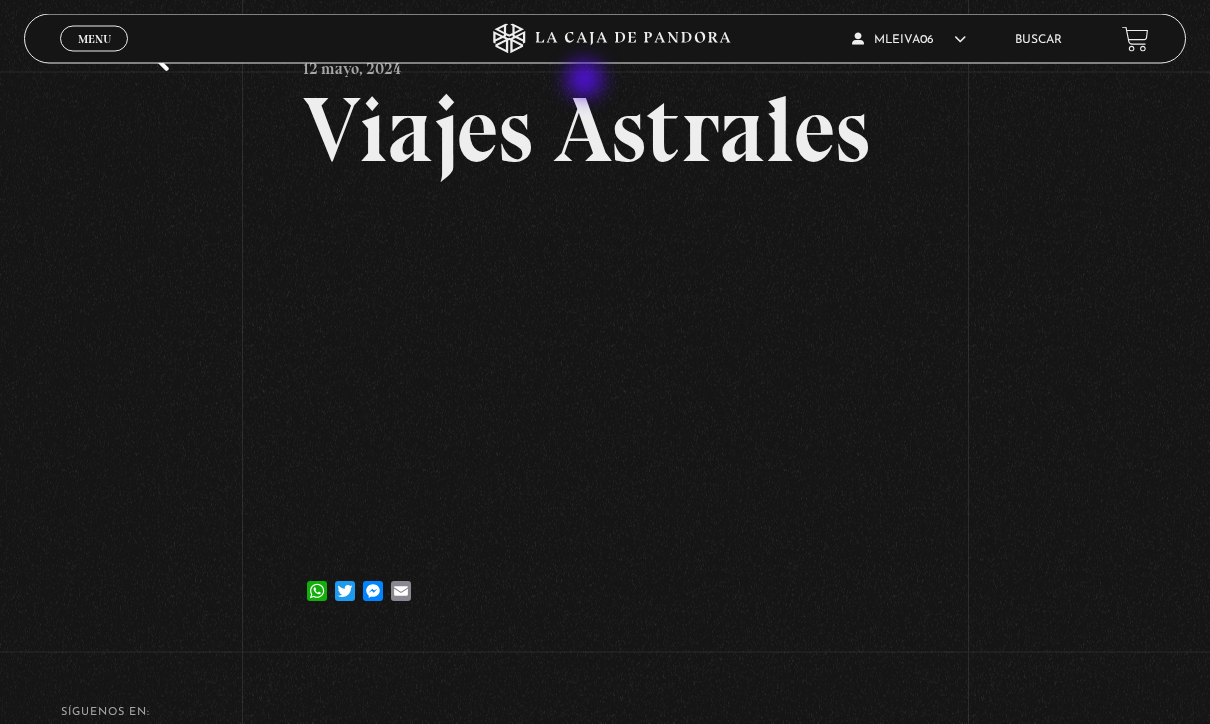 scroll, scrollTop: 101, scrollLeft: 0, axis: vertical 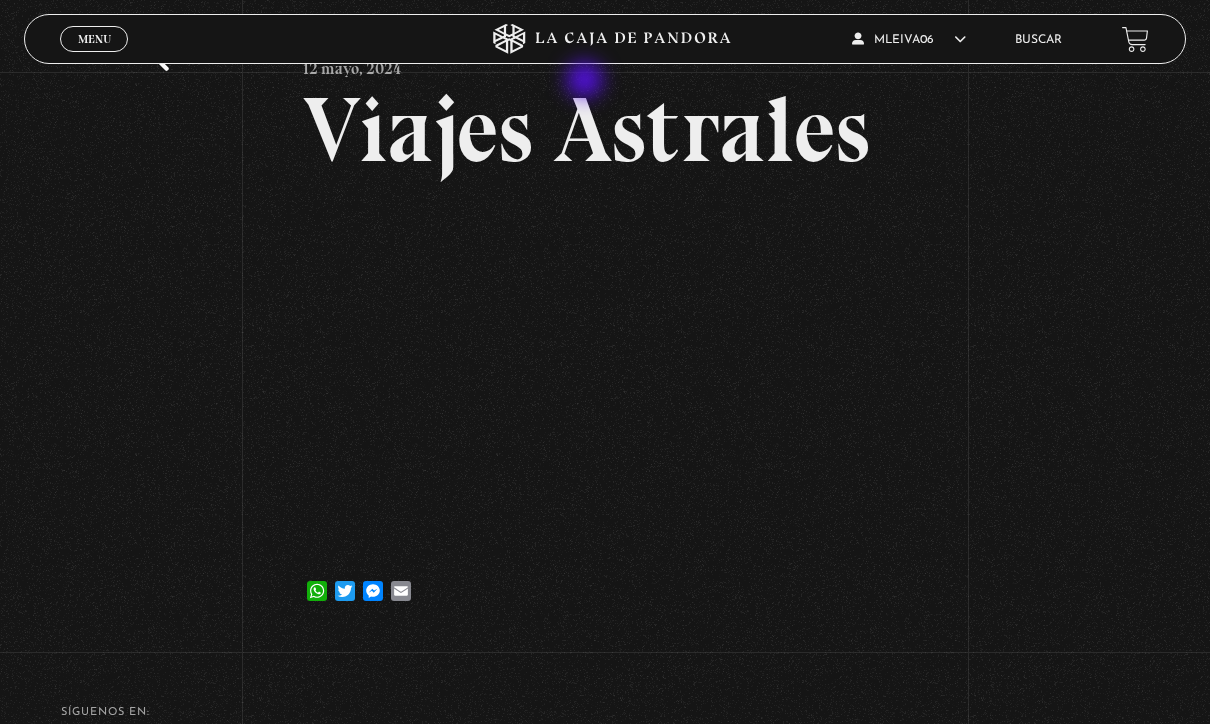 click on "Volver
[DATE]
Viajes Astrales
WhatsApp Twitter Messenger Email" at bounding box center (605, 304) 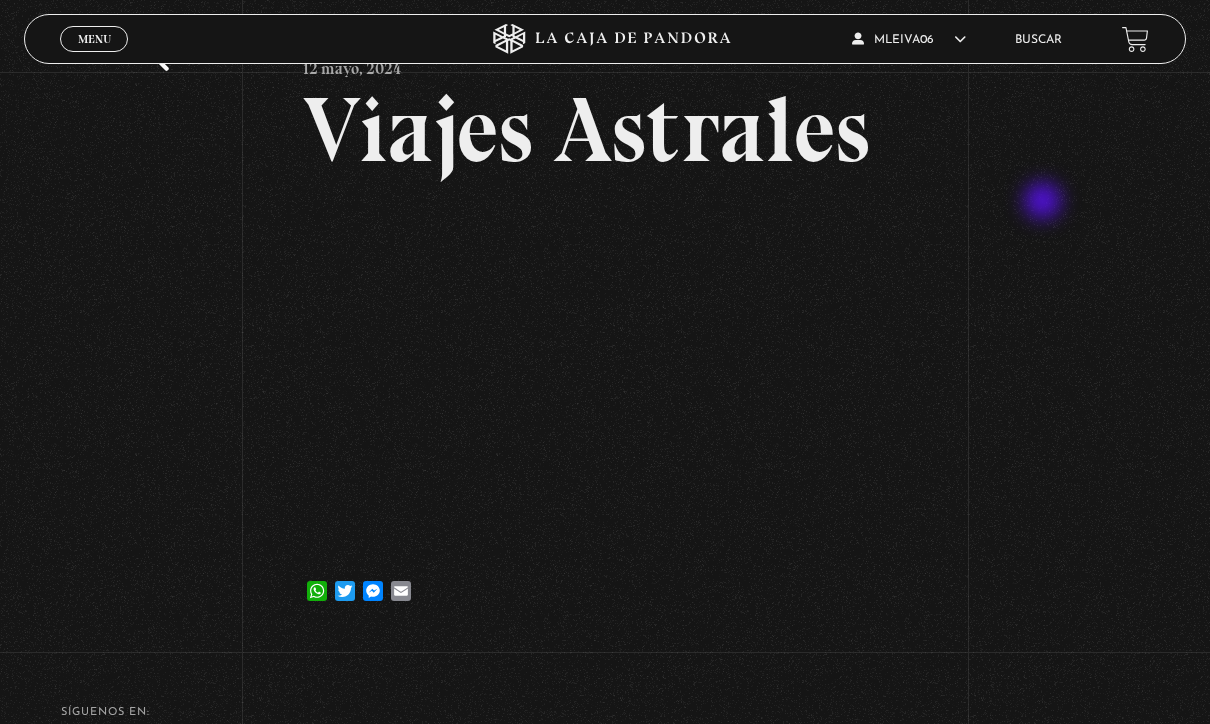 click on "Volver
[DATE]
Viajes Astrales
WhatsApp Twitter Messenger Email" at bounding box center (605, 304) 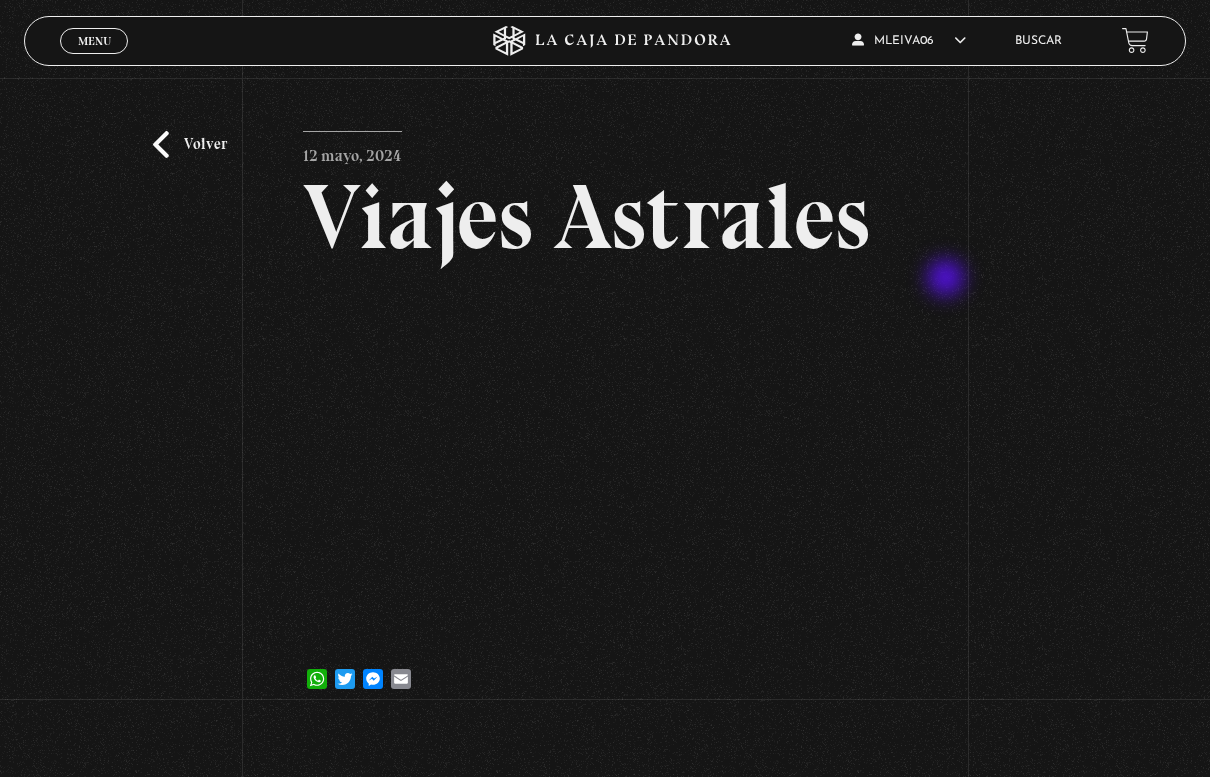 scroll, scrollTop: 0, scrollLeft: 0, axis: both 